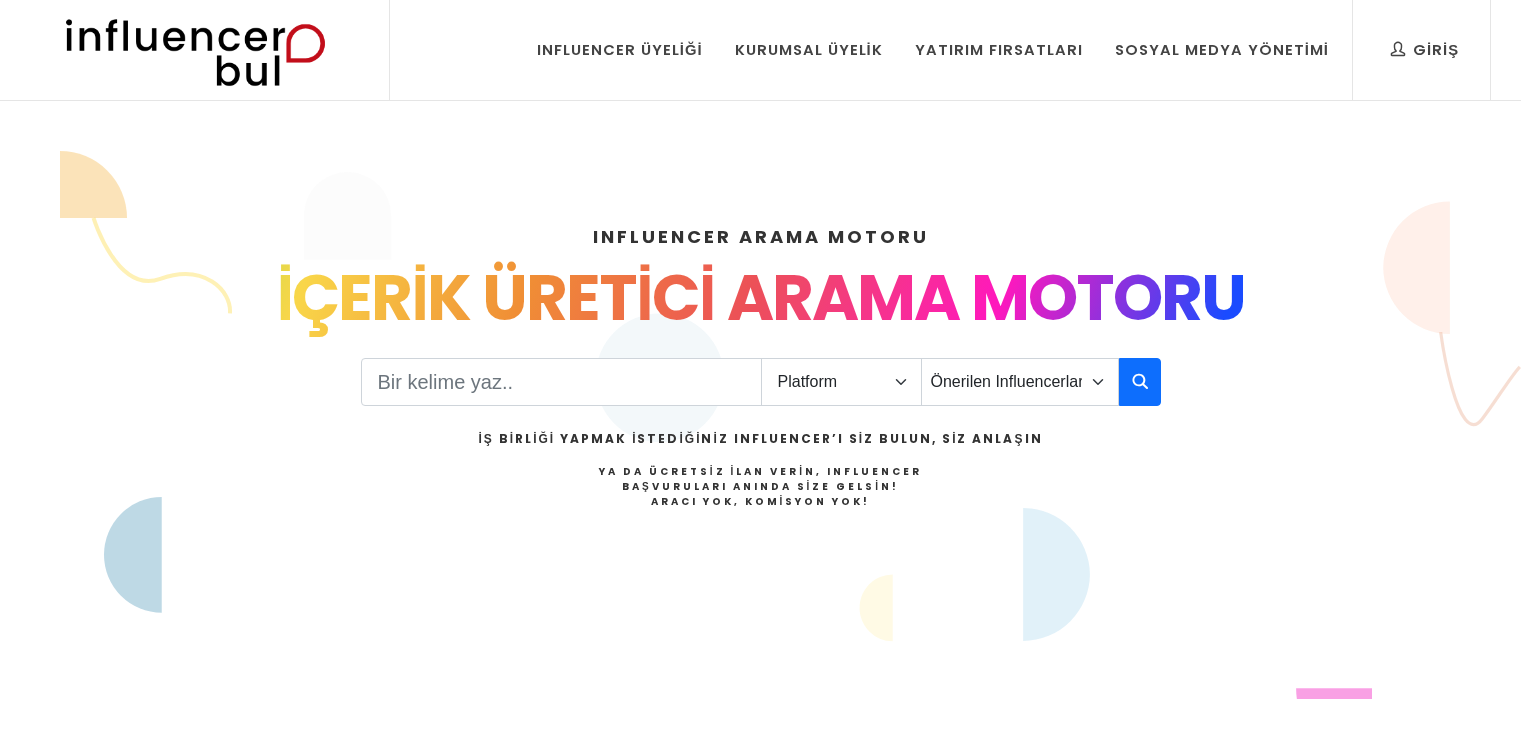 scroll, scrollTop: 0, scrollLeft: 0, axis: both 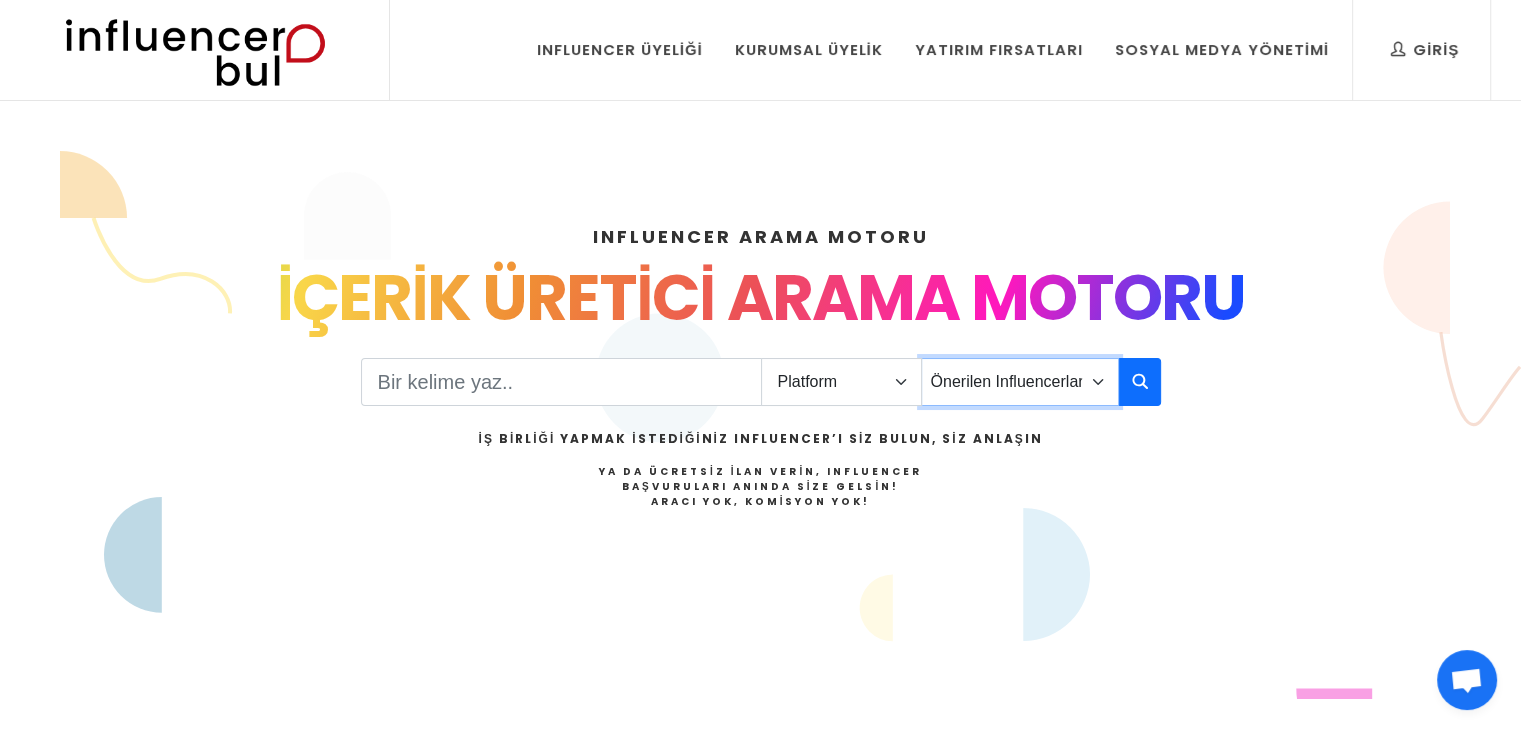 click on "Önerilen Influencerlar
Aile & Çocuk & Ebeveyn
Alışveriş & Giyim & Aksesuar
Araba & Motorsiklet
Astroloji
Bahçe
Bilim
Dans
Doğa & Macera
Ekonomi & Finans & Borsa & Kripto
Emlak & İnşaat
Estetik & Güzellik
Ev & Dekorasyon & Mobilya
Eğitim
Eğlence & Yaşam
Felsefe
Fitnes & Yoga
Fotoğraf
Gezi & Seyahat
Haber & Basın & Yayın
Hayvanlar
Hobi & Deneyim
Kitap & Yazar
Kişisel Gelişim
Komik
Kültür & Sanat
Magazin
Makyaj & Saç
Mimarlık
Moda
Müzik
Oyun - Gaming
Psikoloji
Sağlık & Beslenme
Sinema & Film & Dizi
Siyaset" at bounding box center (1020, 382) 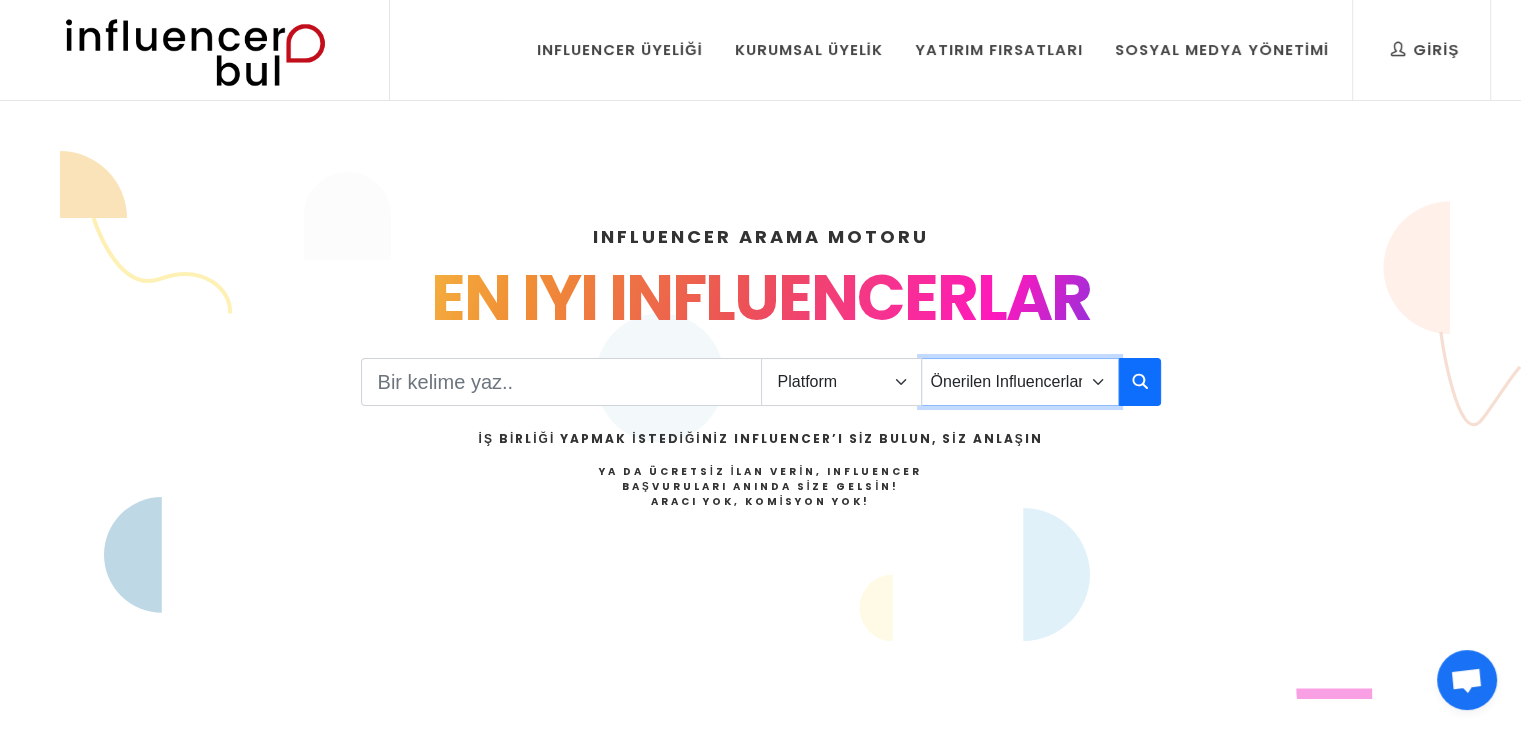 select on "3" 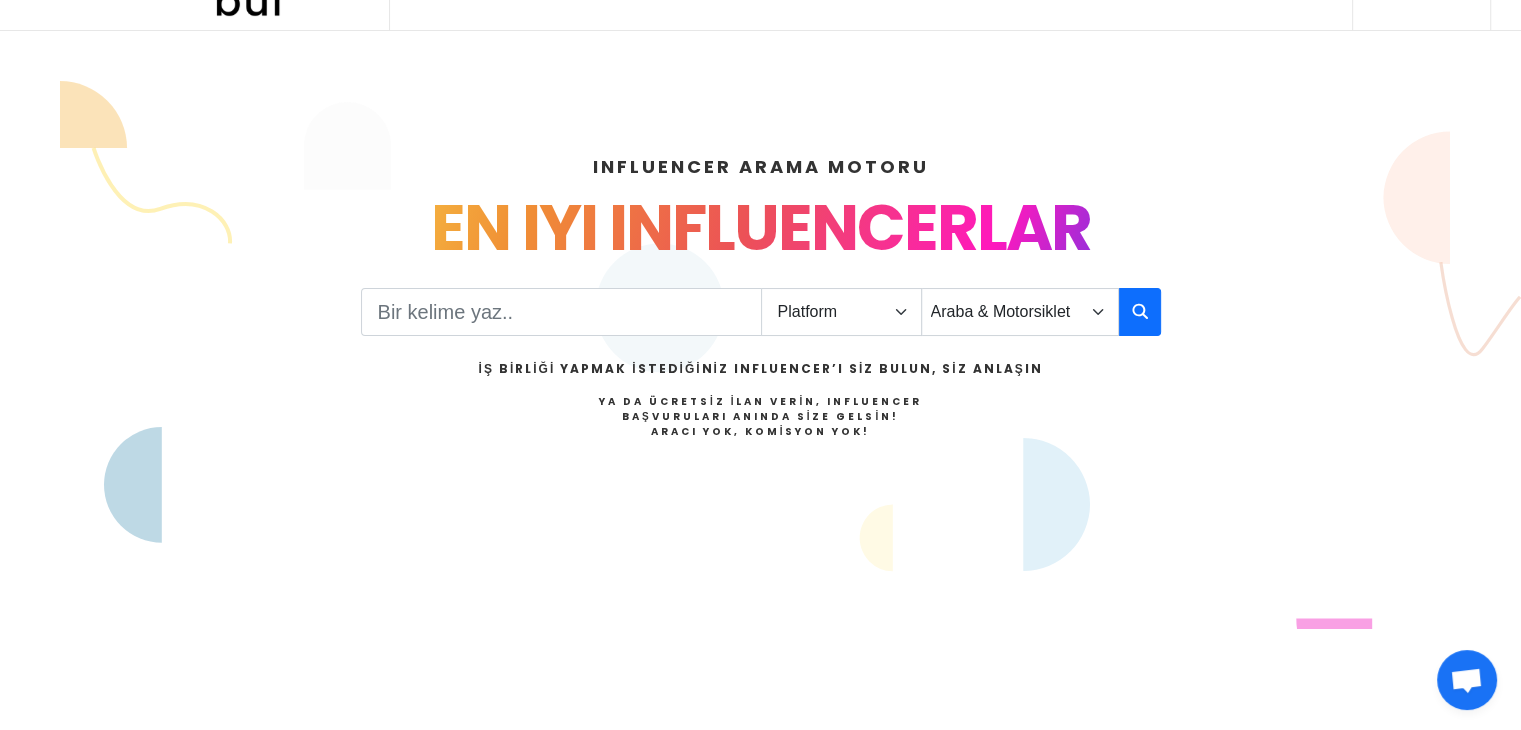 click on "INFLUENCER ARAMA MOTORU
INSTAGRAM VE TIKTOK INFLUENCERLARI
SOSYAL MEDYA FENOMENLERİ
INFLUENCER MARKETING
MARKANIZ İÇİN İŞ BİRLİĞİ VE TANITIM
YENİ NESİL SOSYAL MEDYA REKLAMLARI
Influencer Başvuru
İÇERİK ÜRETİCİ ARAMA MOTORU
EN IYI INFLUENCERLAR
ÜRÜN TANITIMI VE İŞ BİRLİĞİ
DİJİTAL İÇERİK ÜRETİCİLER BURADA
TÜRKİYE INFUENCER LİSTESİ
INSTAGRAM VE TIKTOK INFLUENCERLARI
SOSYAL MEDYA FENOMENLERİ
INFLUENCER MARKETING
MARKANIZ İÇİN İŞ BİRLİĞİ VE TANITIM
YENİ NESİL SOSYAL MEDYA REKLAMLARI
Influencer Başvuru" at bounding box center (761, 361) 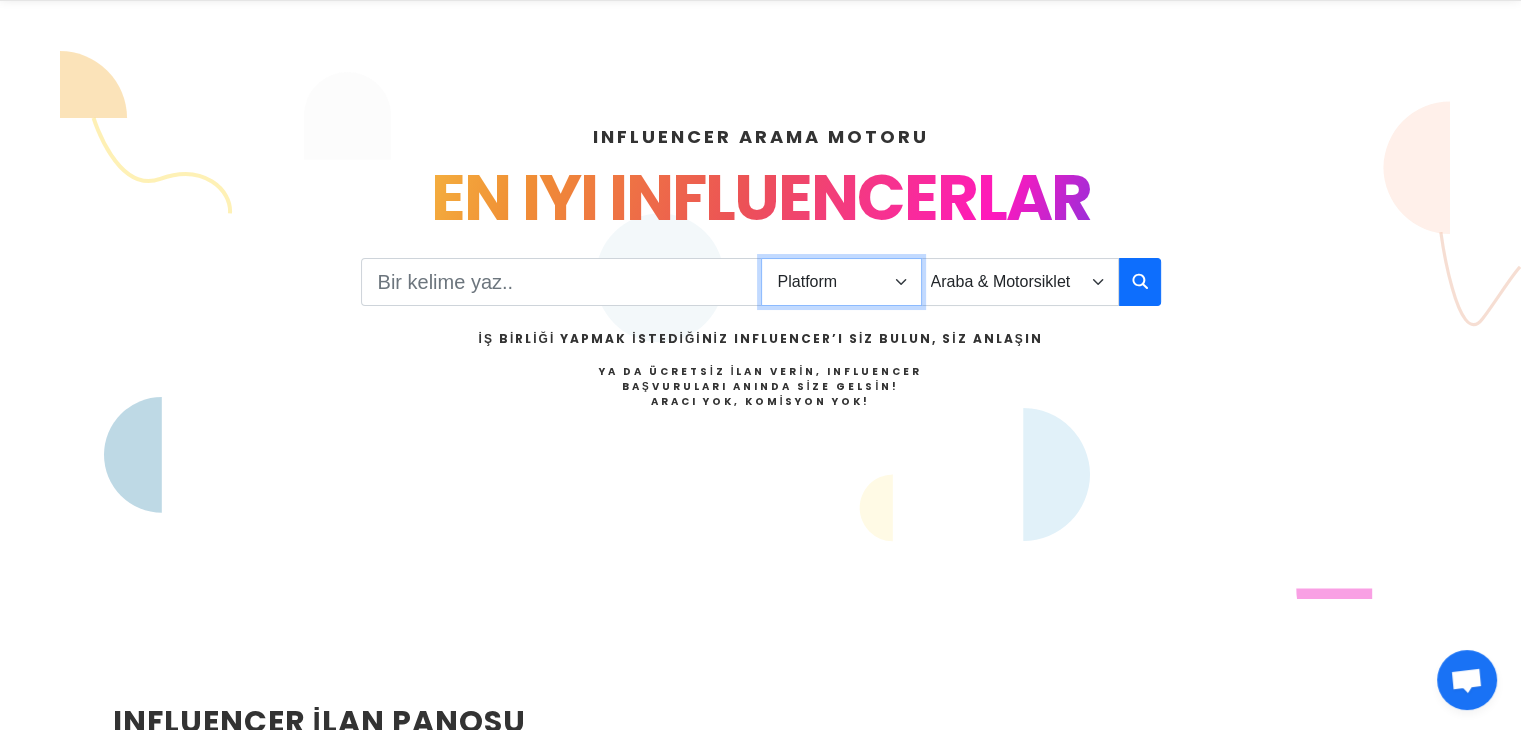 click on "Platform
Instagram
Facebook
Youtube
Tiktok
Twitter
Twitch" at bounding box center (841, 282) 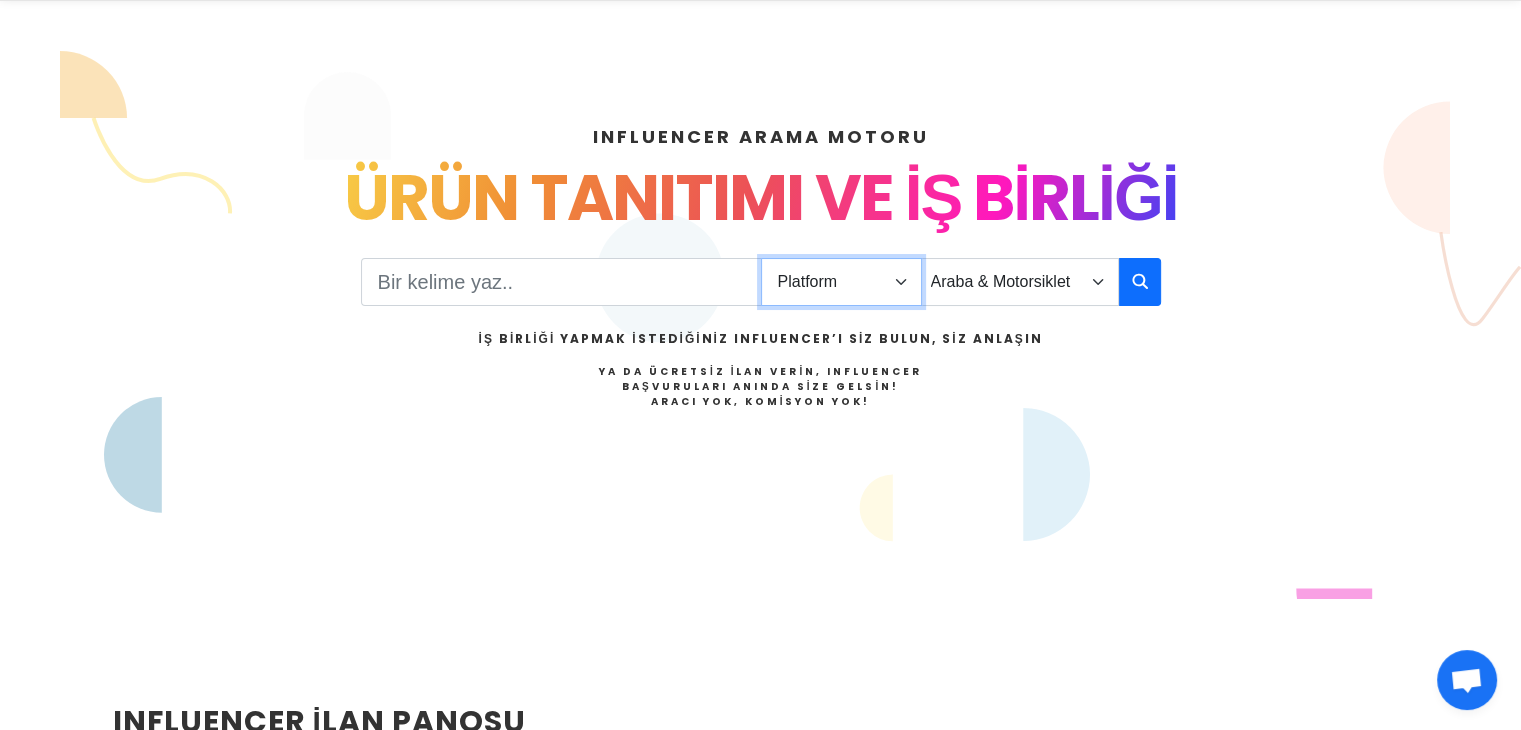 click on "Platform
Instagram
Facebook
Youtube
Tiktok
Twitter
Twitch" at bounding box center (841, 282) 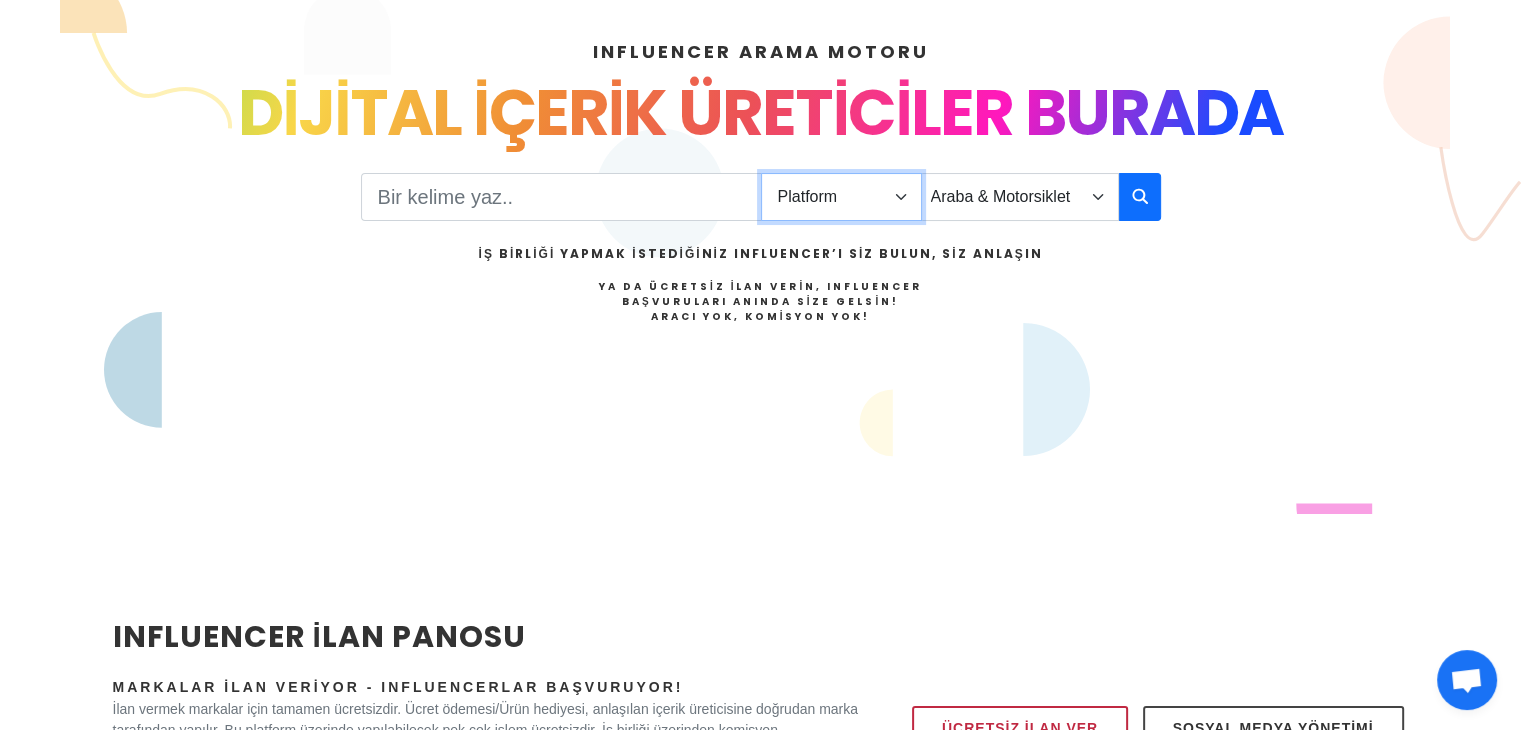 scroll, scrollTop: 100, scrollLeft: 0, axis: vertical 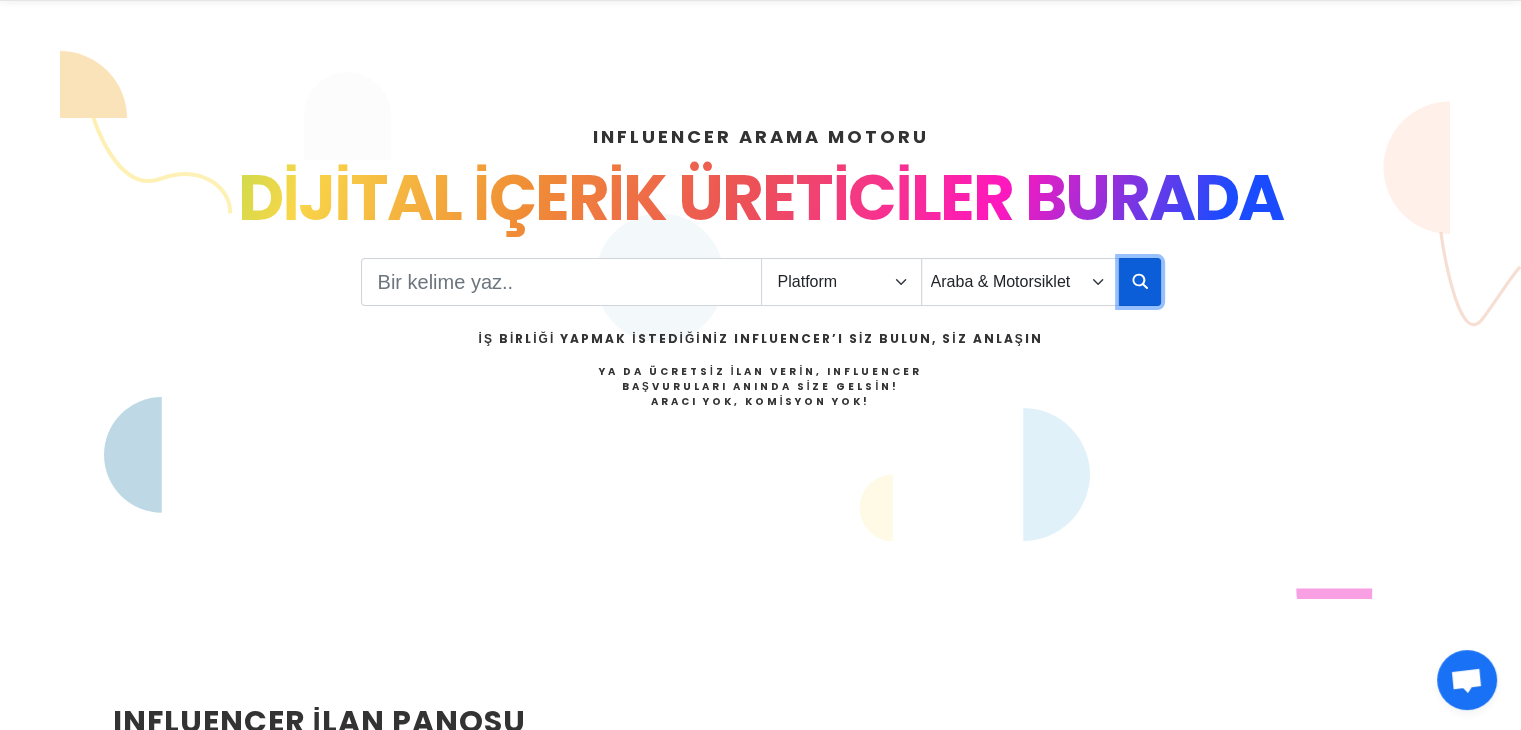 click at bounding box center (1140, 281) 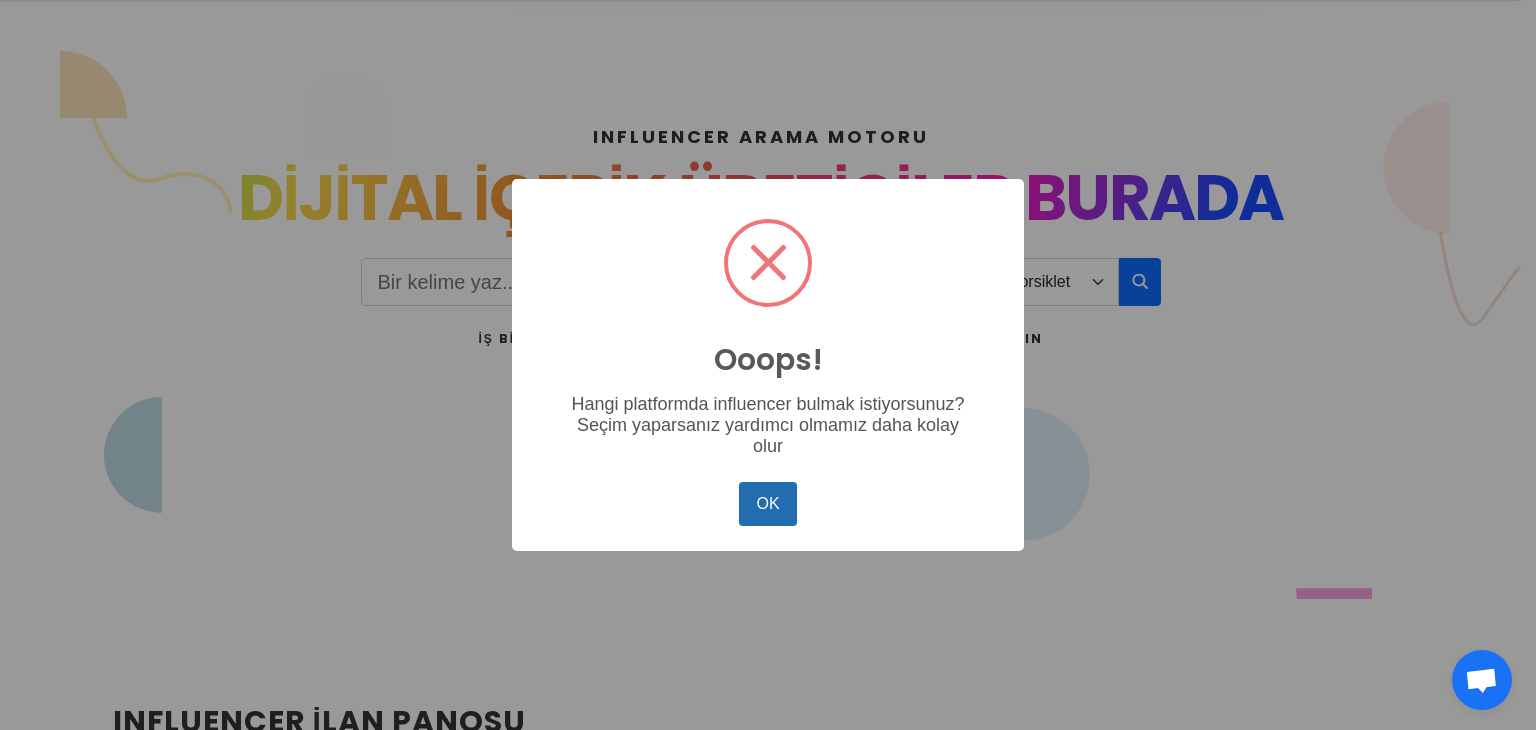 click on "OK" at bounding box center [768, 504] 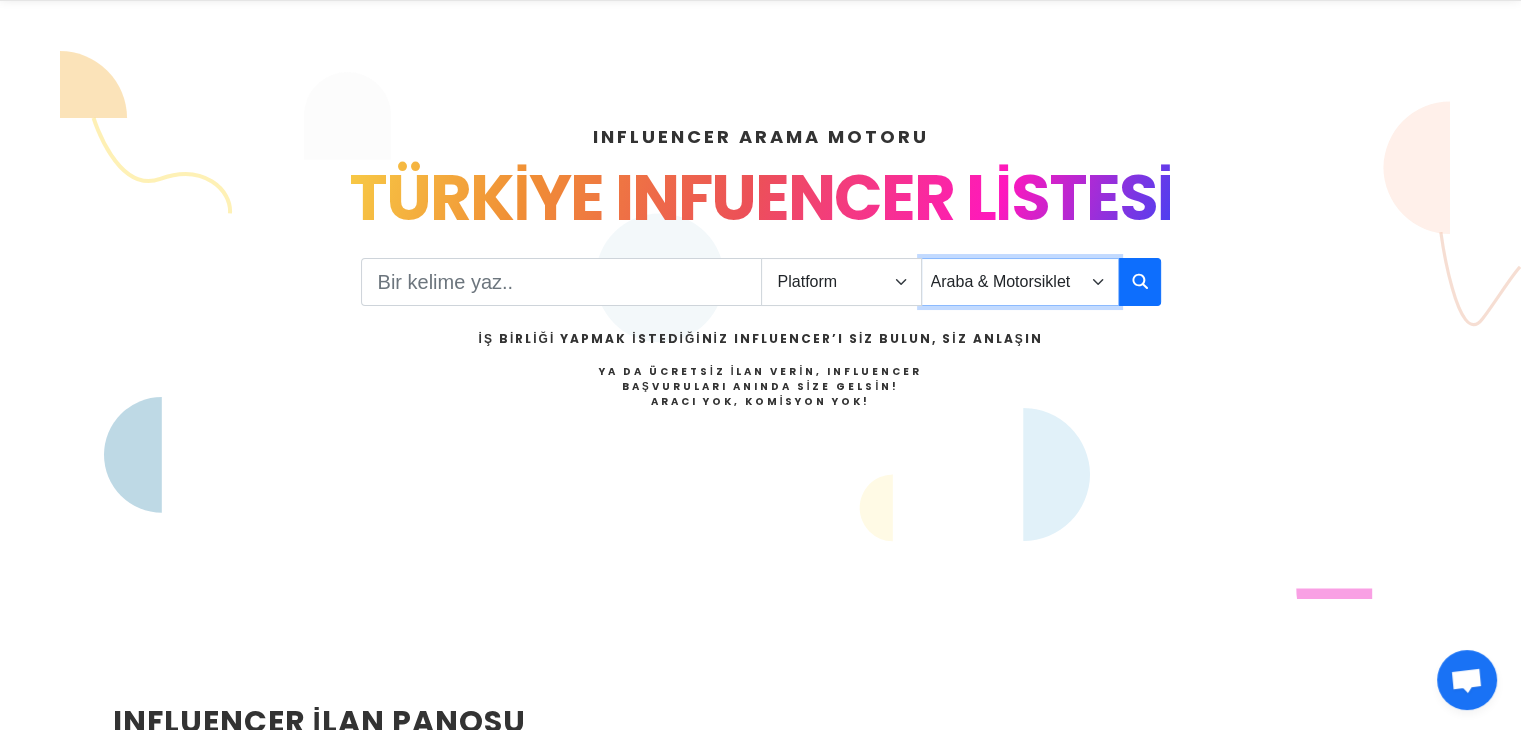 click on "Önerilen Influencerlar
Aile & Çocuk & Ebeveyn
Alışveriş & Giyim & Aksesuar
Araba & Motorsiklet
Astroloji
Bahçe
Bilim
Dans
Doğa & Macera
Ekonomi & Finans & Borsa & Kripto
Emlak & İnşaat
Estetik & Güzellik
Ev & Dekorasyon & Mobilya
Eğitim
Eğlence & Yaşam
Felsefe
Fitnes & Yoga
Fotoğraf
Gezi & Seyahat
Haber & Basın & Yayın
Hayvanlar
Hobi & Deneyim
Kitap & Yazar
Kişisel Gelişim
Komik
Kültür & Sanat
Magazin
Makyaj & Saç
Mimarlık
Moda
Müzik
Oyun - Gaming
Psikoloji
Sağlık & Beslenme
Sinema & Film & Dizi
Siyaset" at bounding box center [1020, 282] 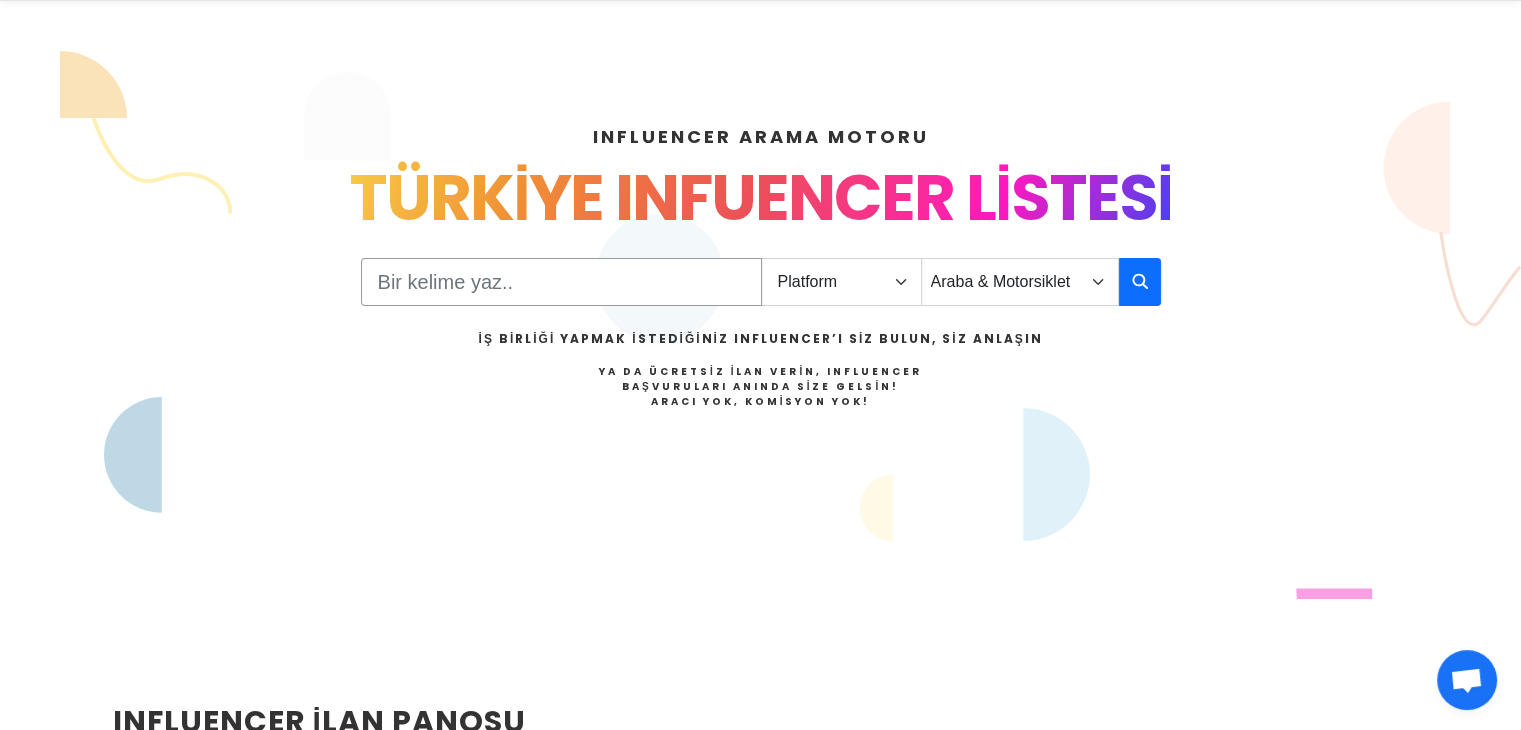 click at bounding box center (561, 282) 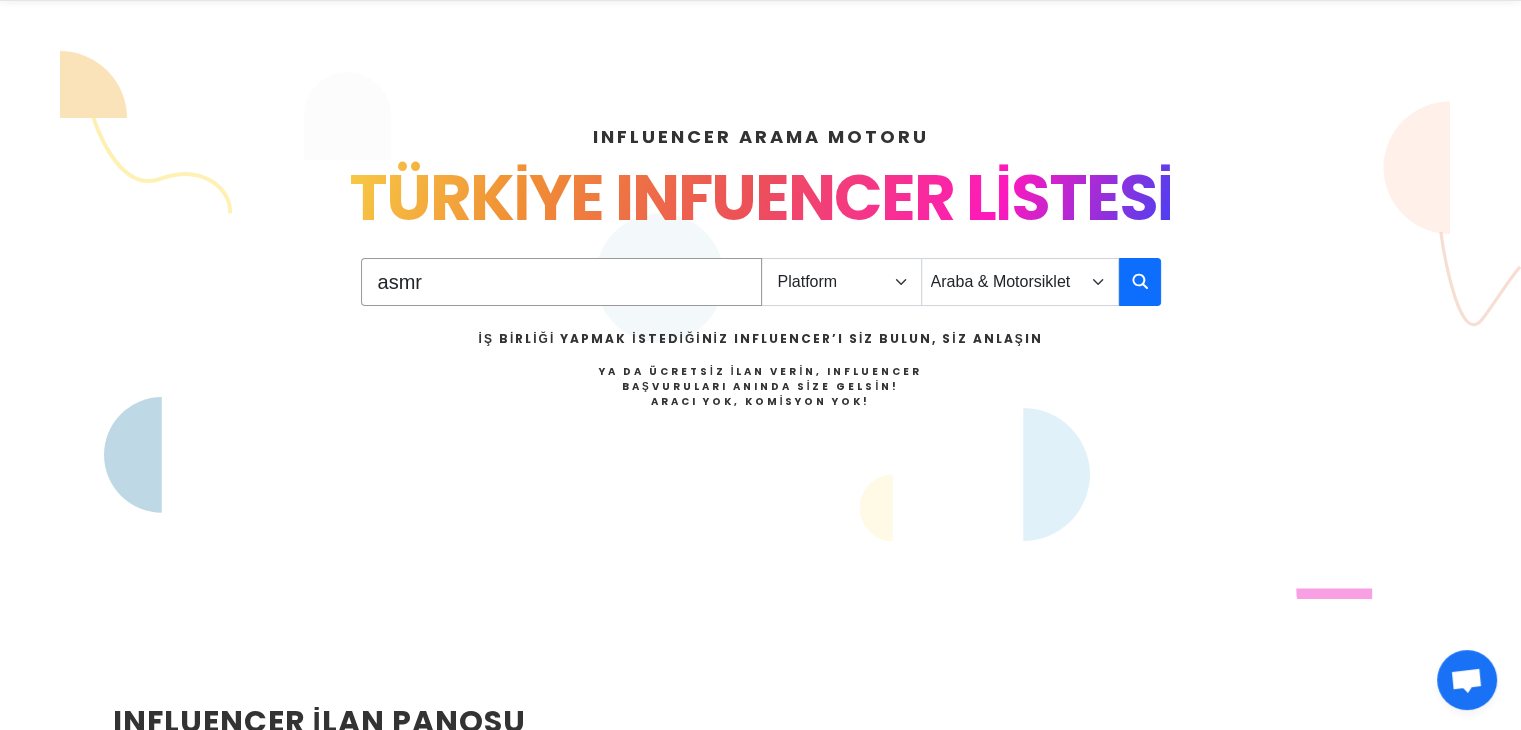 type on "asmr" 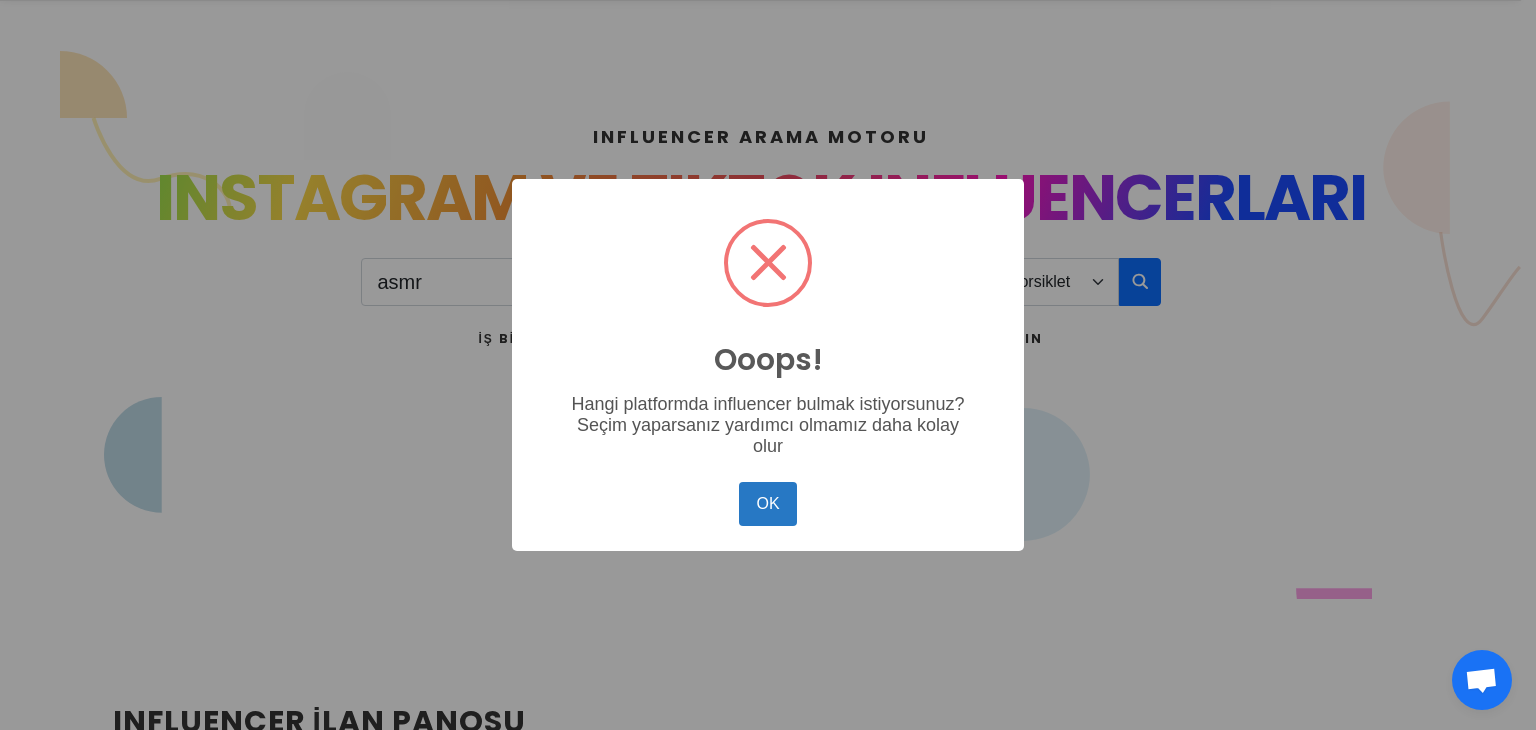 click on "OK No Cancel" at bounding box center [768, 504] 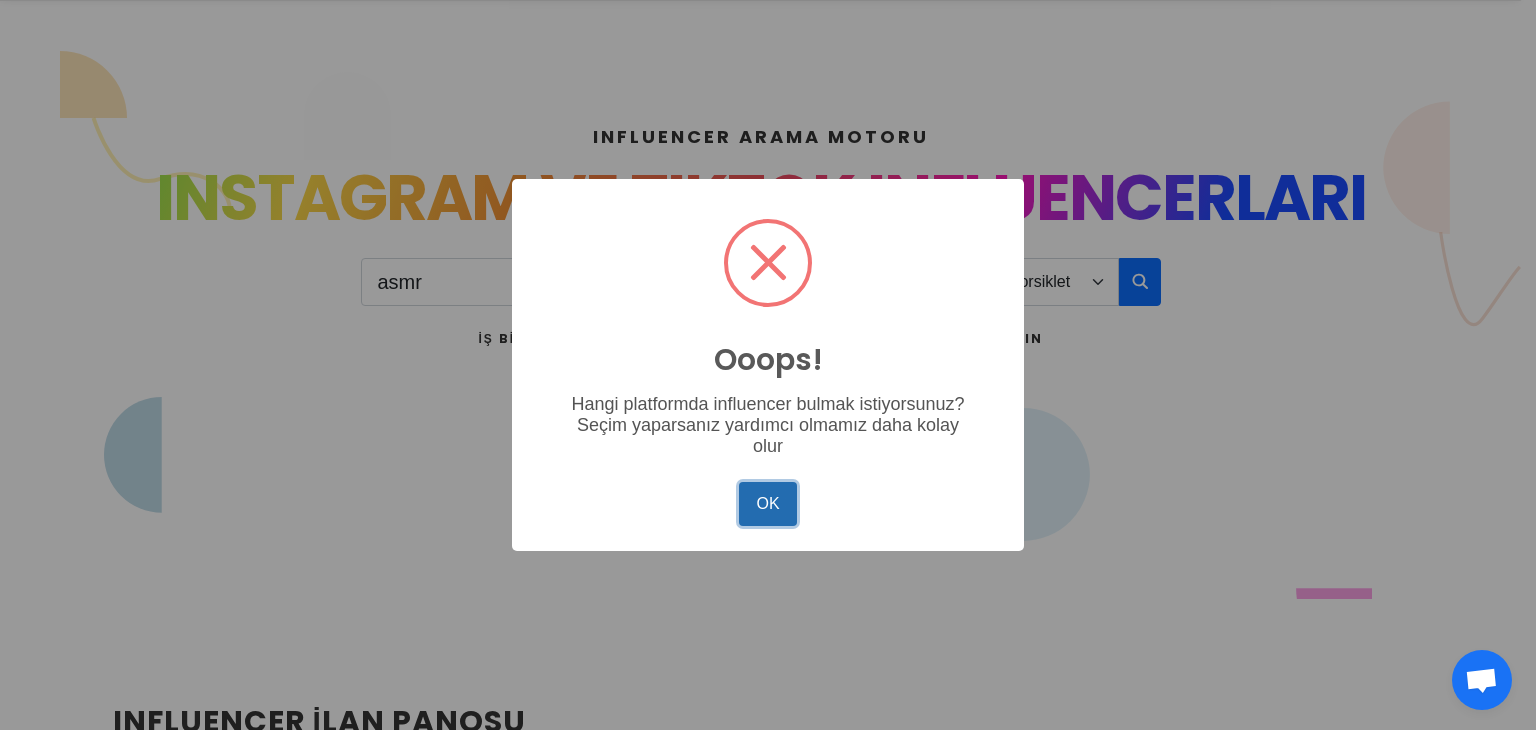 click on "OK" at bounding box center [768, 504] 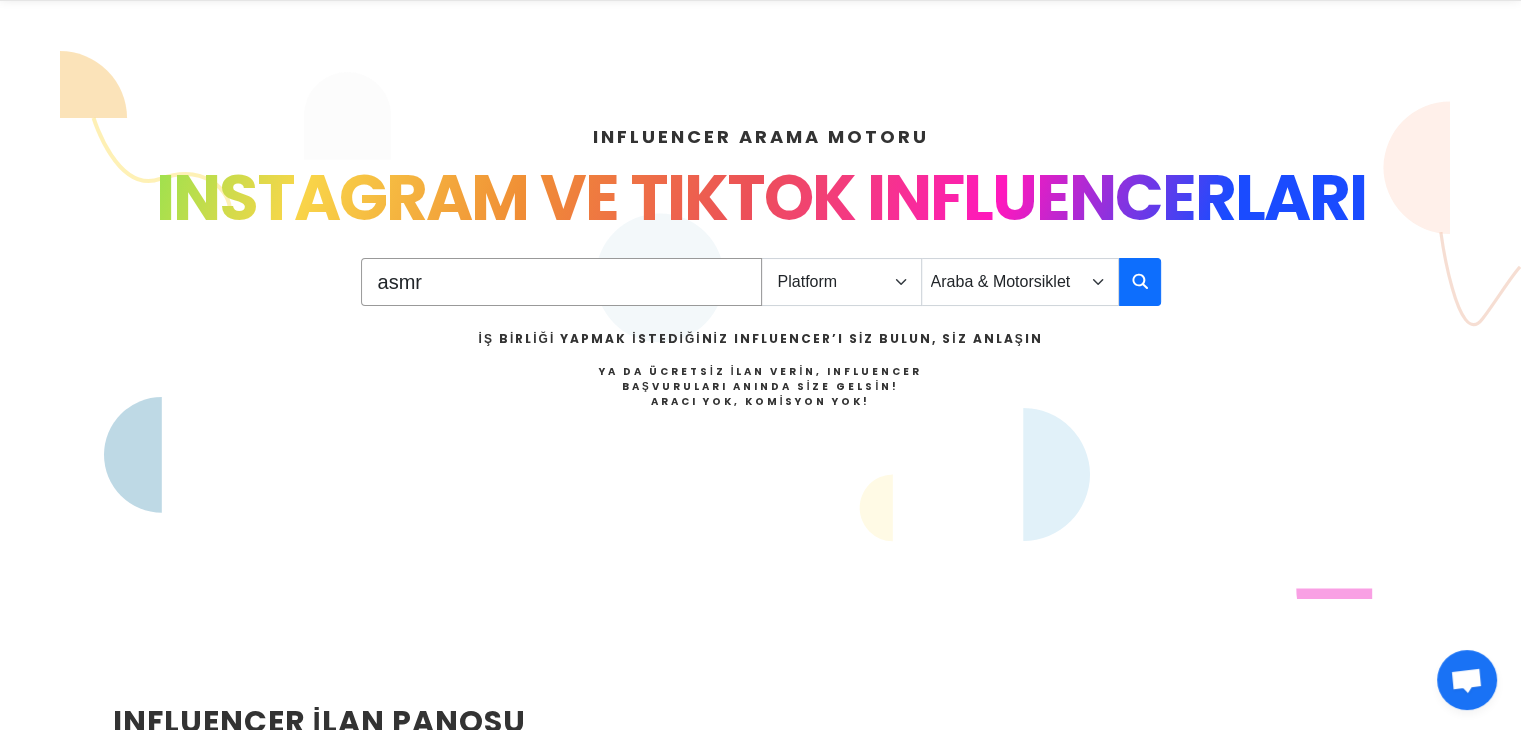 click on "asmr" at bounding box center (561, 282) 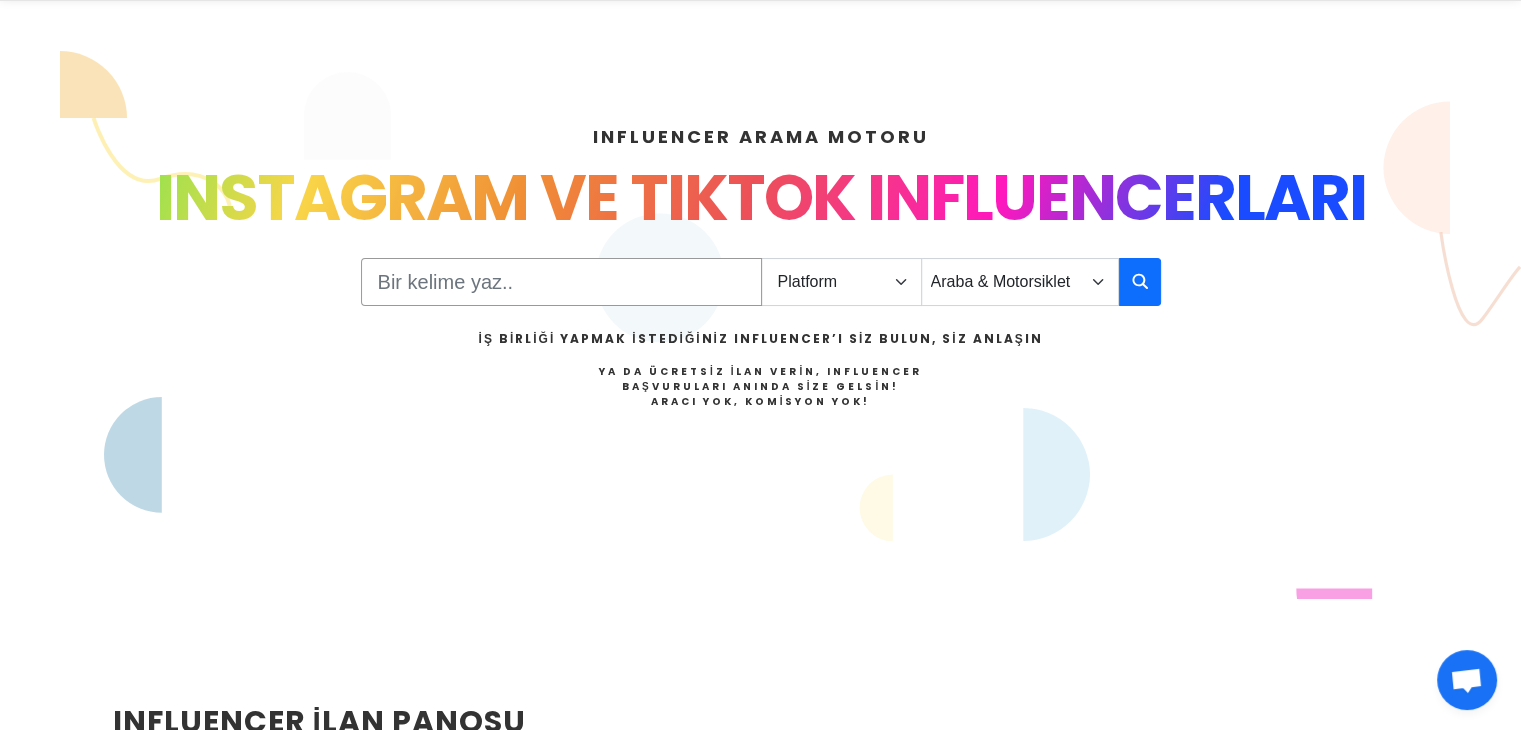 type 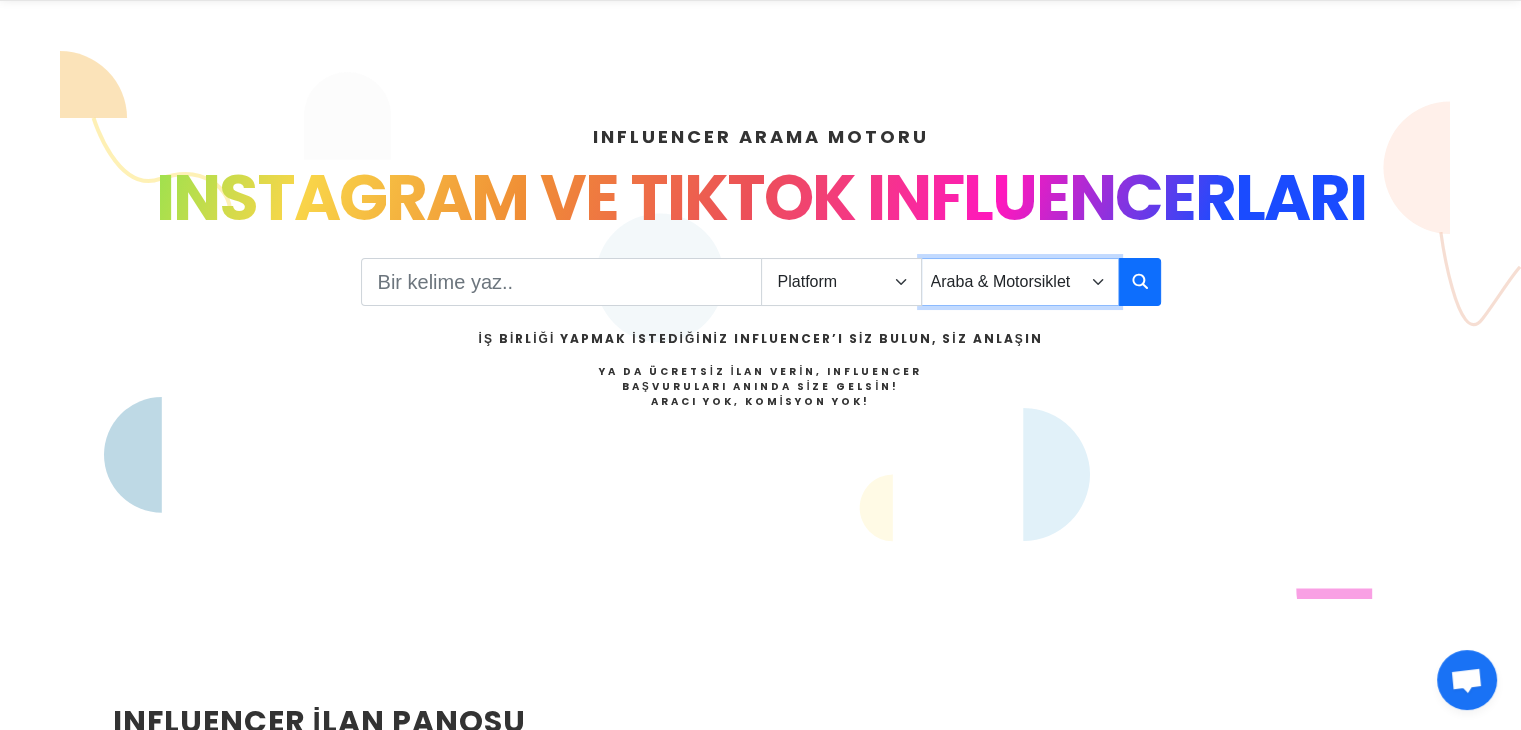 click on "Önerilen Influencerlar
Aile & Çocuk & Ebeveyn
Alışveriş & Giyim & Aksesuar
Araba & Motorsiklet
Astroloji
Bahçe
Bilim
Dans
Doğa & Macera
Ekonomi & Finans & Borsa & Kripto
Emlak & İnşaat
Estetik & Güzellik
Ev & Dekorasyon & Mobilya
Eğitim
Eğlence & Yaşam
Felsefe
Fitnes & Yoga
Fotoğraf
Gezi & Seyahat
Haber & Basın & Yayın
Hayvanlar
Hobi & Deneyim
Kitap & Yazar
Kişisel Gelişim
Komik
Kültür & Sanat
Magazin
Makyaj & Saç
Mimarlık
Moda
Müzik
Oyun - Gaming
Psikoloji
Sağlık & Beslenme
Sinema & Film & Dizi
Siyaset" at bounding box center [1020, 282] 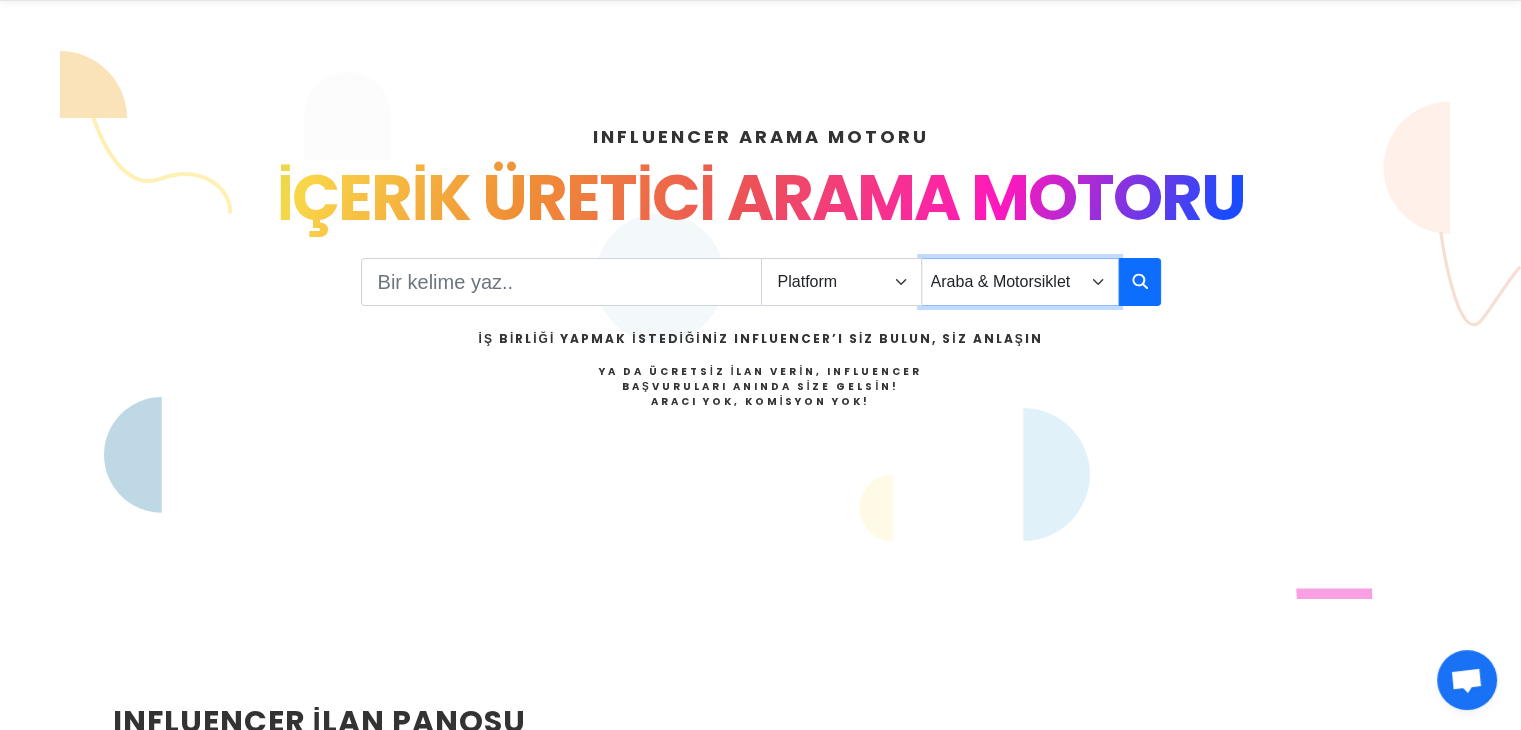 select on "43" 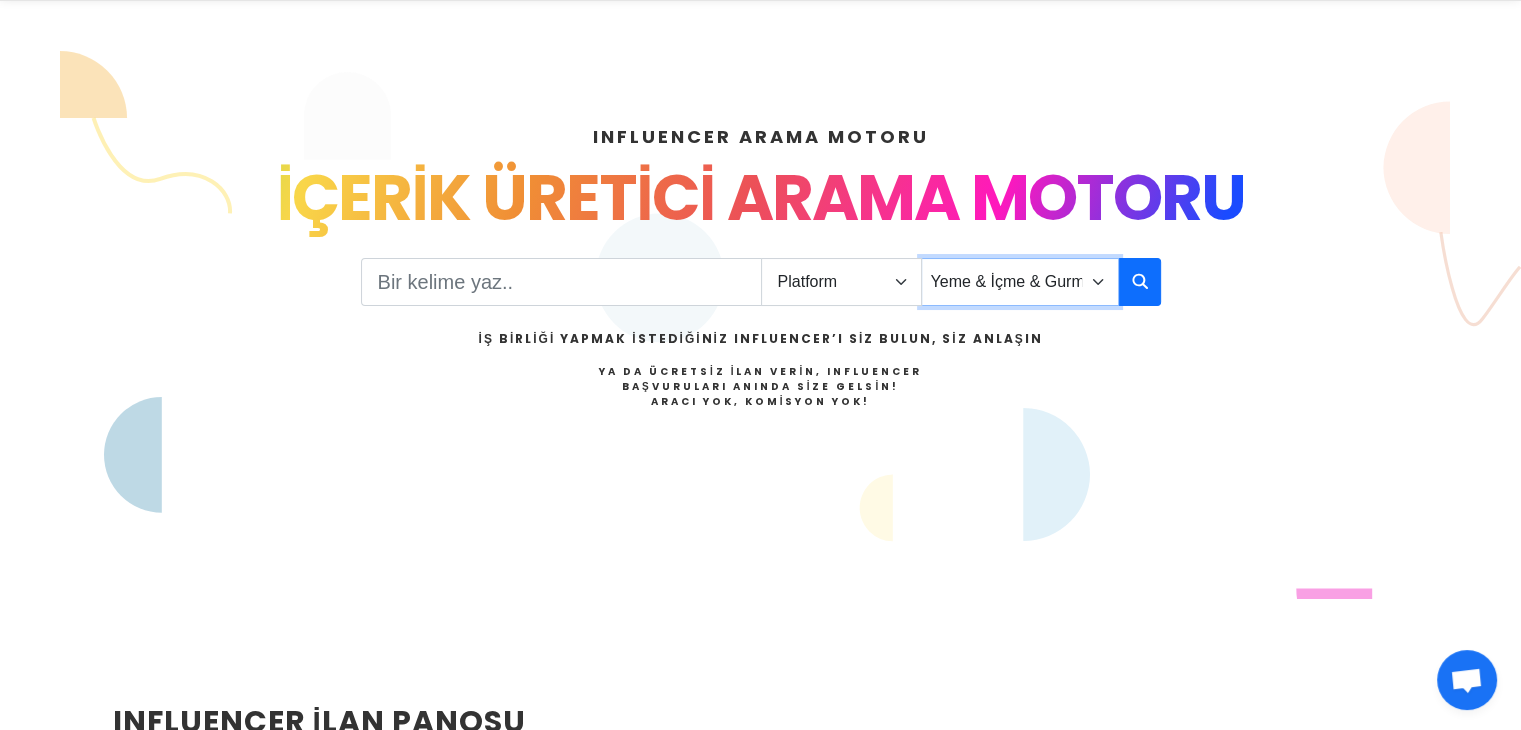 click on "Önerilen Influencerlar
Aile & Çocuk & Ebeveyn
Alışveriş & Giyim & Aksesuar
Araba & Motorsiklet
Astroloji
Bahçe
Bilim
Dans
Doğa & Macera
Ekonomi & Finans & Borsa & Kripto
Emlak & İnşaat
Estetik & Güzellik
Ev & Dekorasyon & Mobilya
Eğitim
Eğlence & Yaşam
Felsefe
Fitnes & Yoga
Fotoğraf
Gezi & Seyahat
Haber & Basın & Yayın
Hayvanlar
Hobi & Deneyim
Kitap & Yazar
Kişisel Gelişim
Komik
Kültür & Sanat
Magazin
Makyaj & Saç
Mimarlık
Moda
Müzik
Oyun - Gaming
Psikoloji
Sağlık & Beslenme
Sinema & Film & Dizi
Siyaset" at bounding box center [1020, 282] 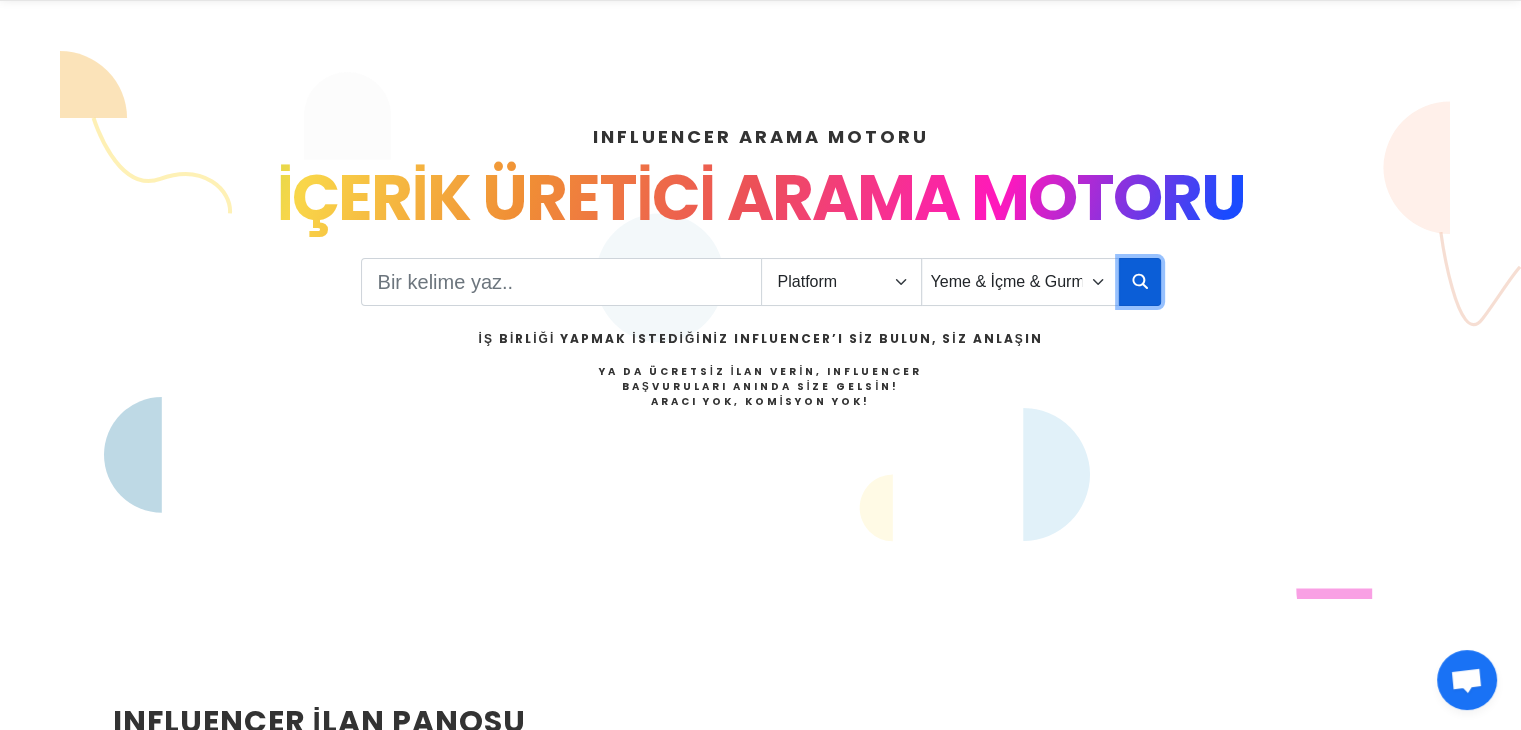 click at bounding box center [1140, 281] 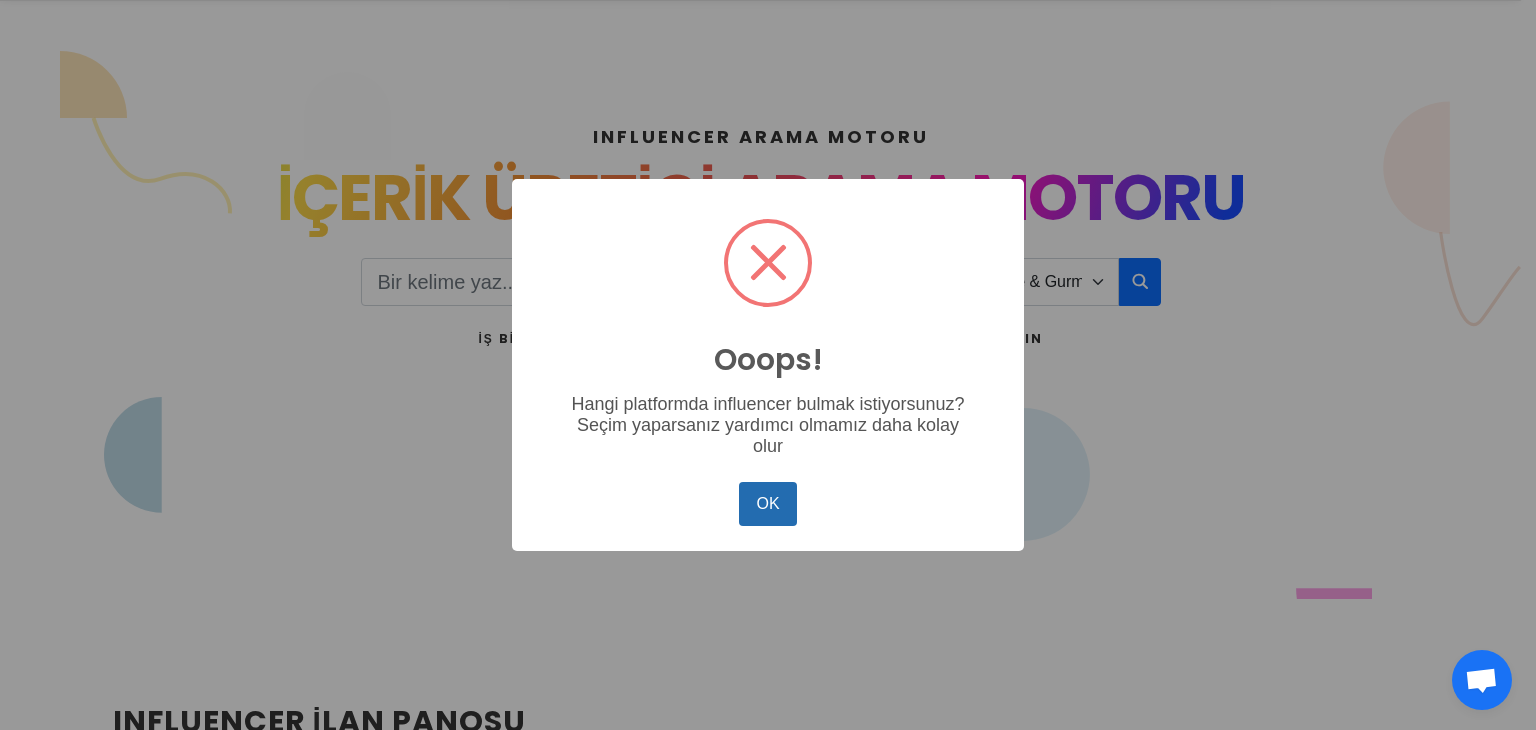 click on "OK" at bounding box center [768, 504] 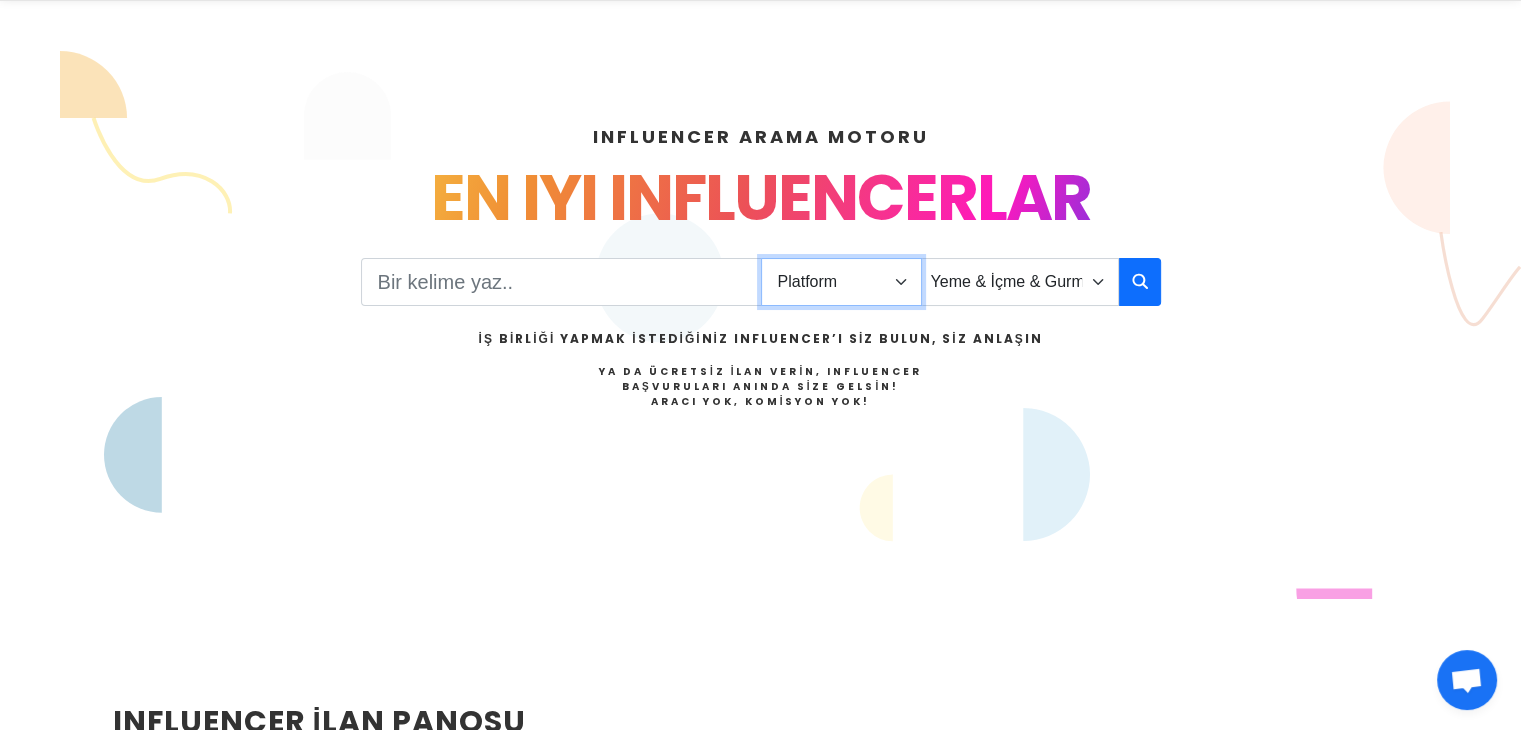 click on "Platform
Instagram
Facebook
Youtube
Tiktok
Twitter
Twitch" at bounding box center (841, 282) 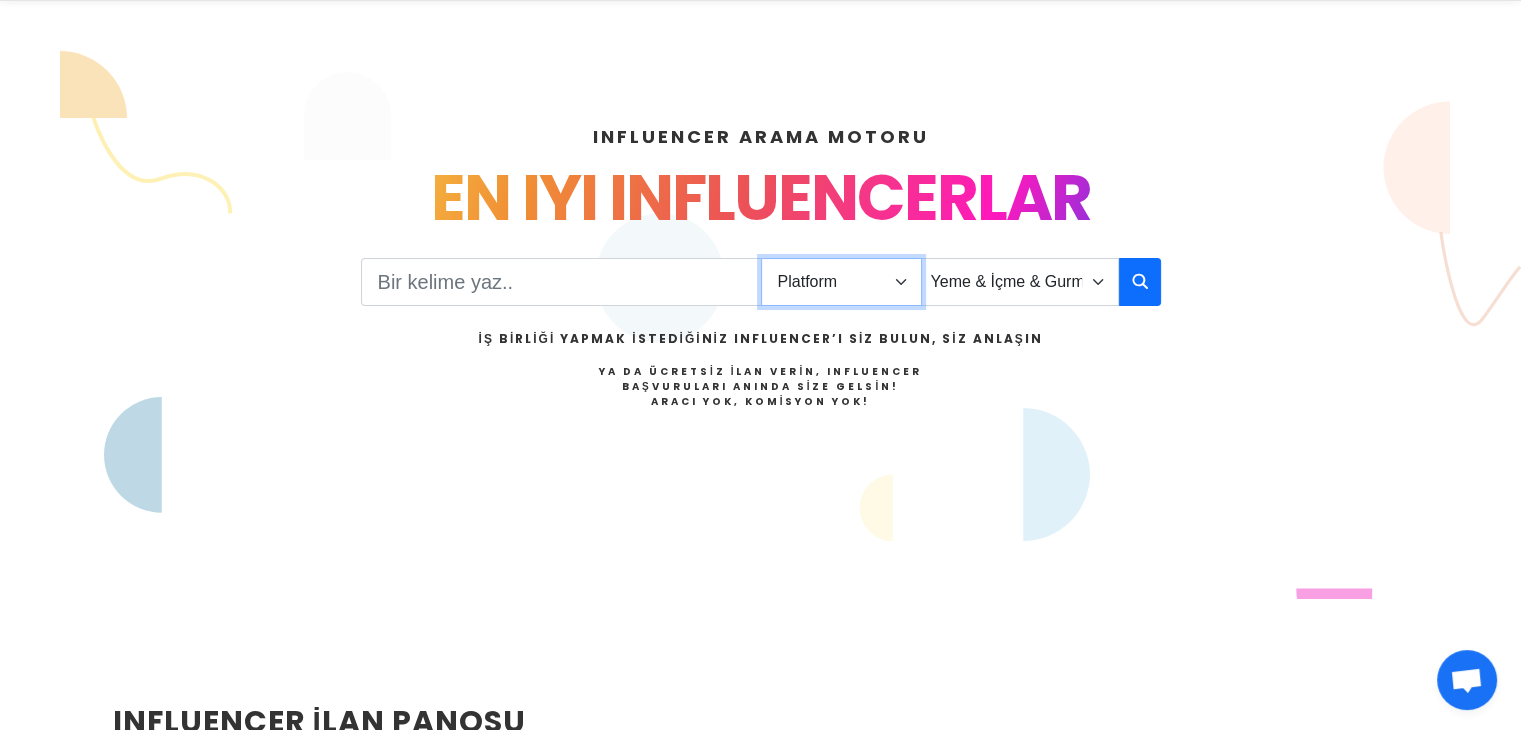 select on "1" 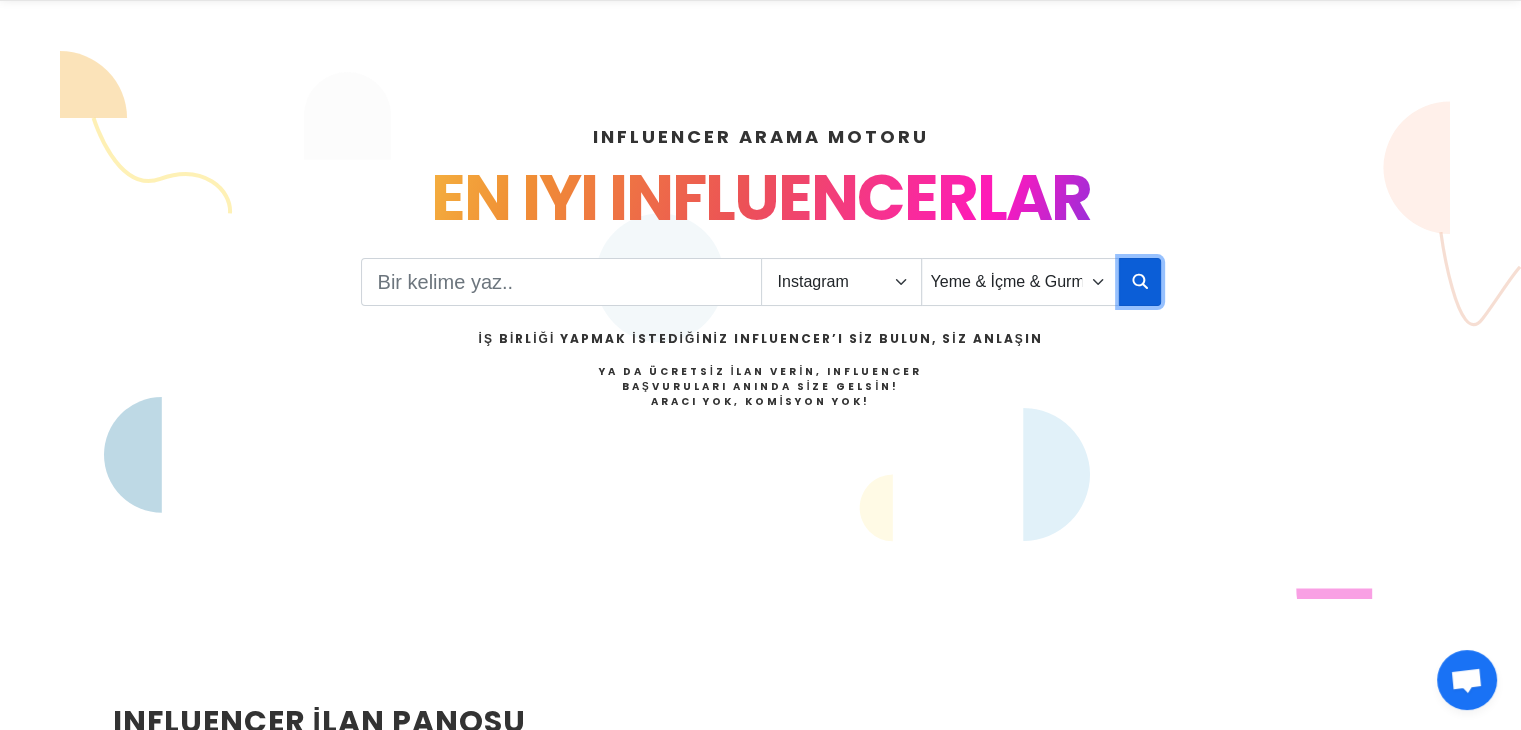 click at bounding box center [1140, 282] 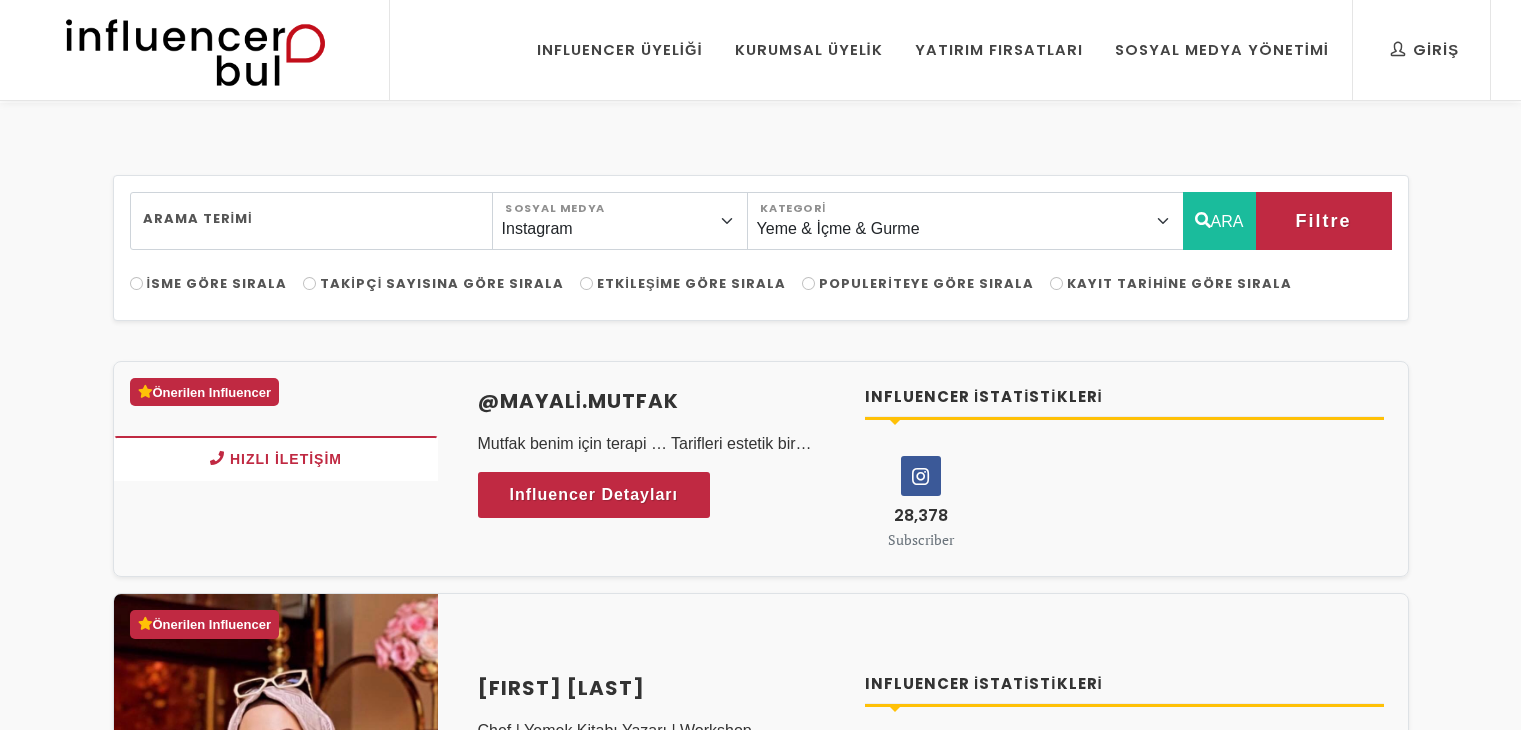 select on "43" 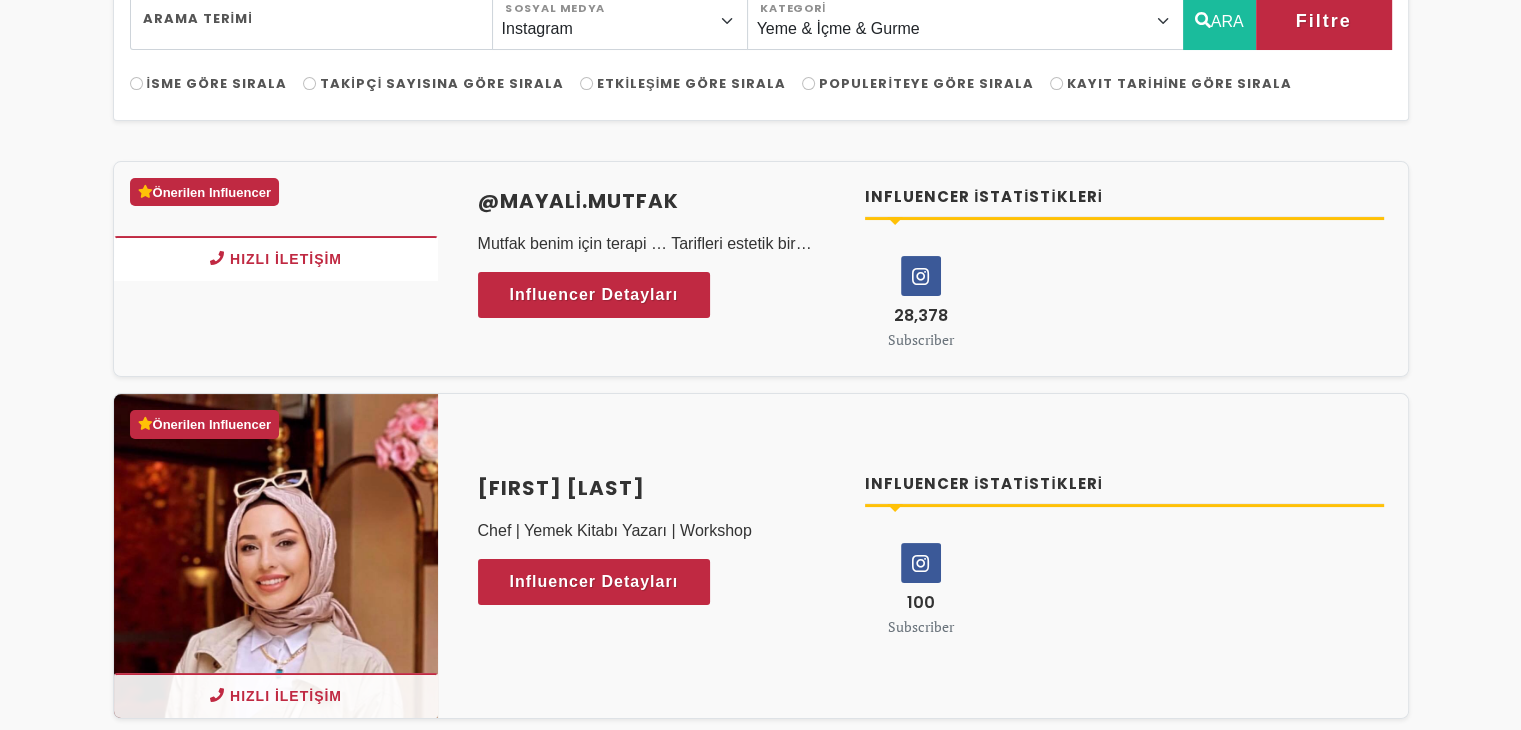 scroll, scrollTop: 0, scrollLeft: 0, axis: both 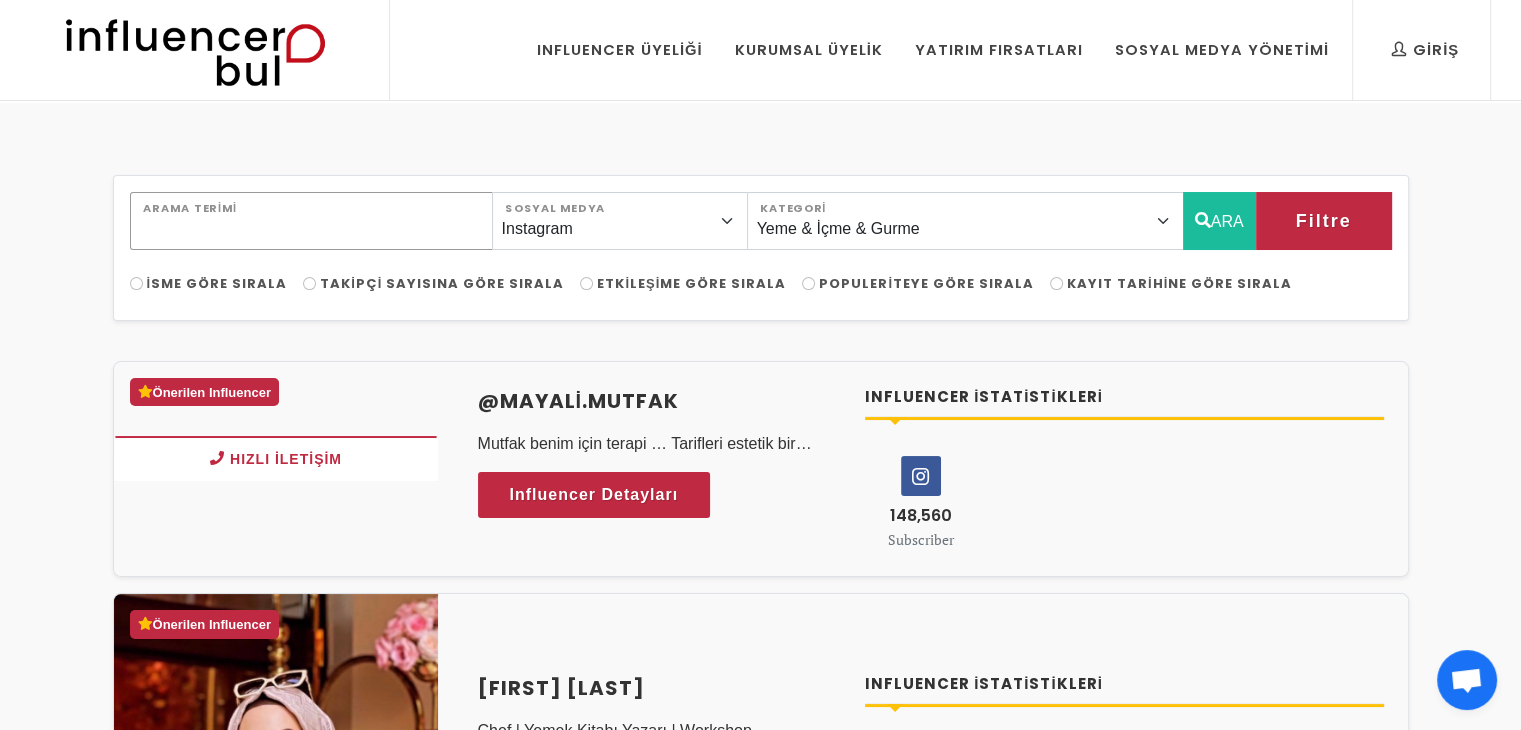 click on "Arama Terimi" at bounding box center (311, 221) 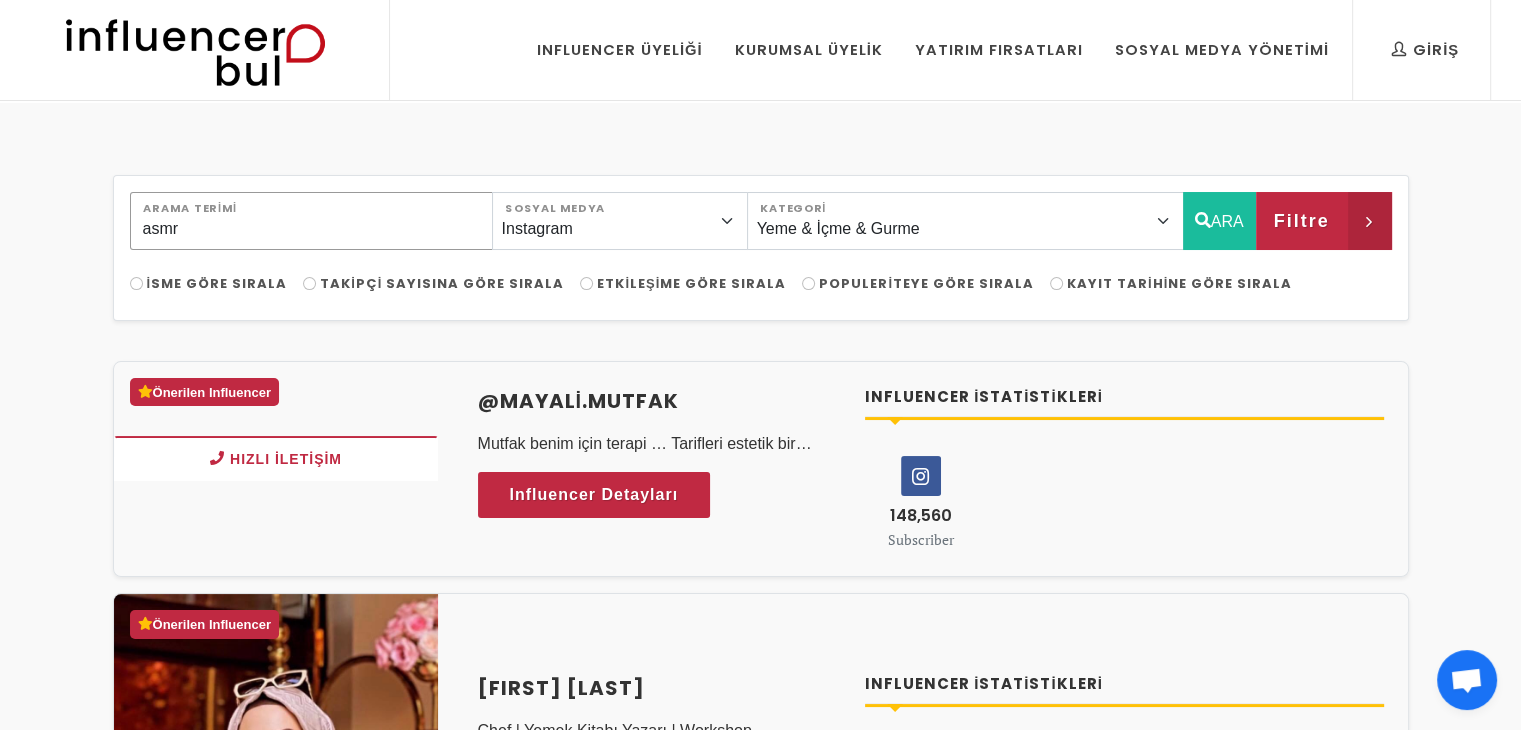 type on "asmr" 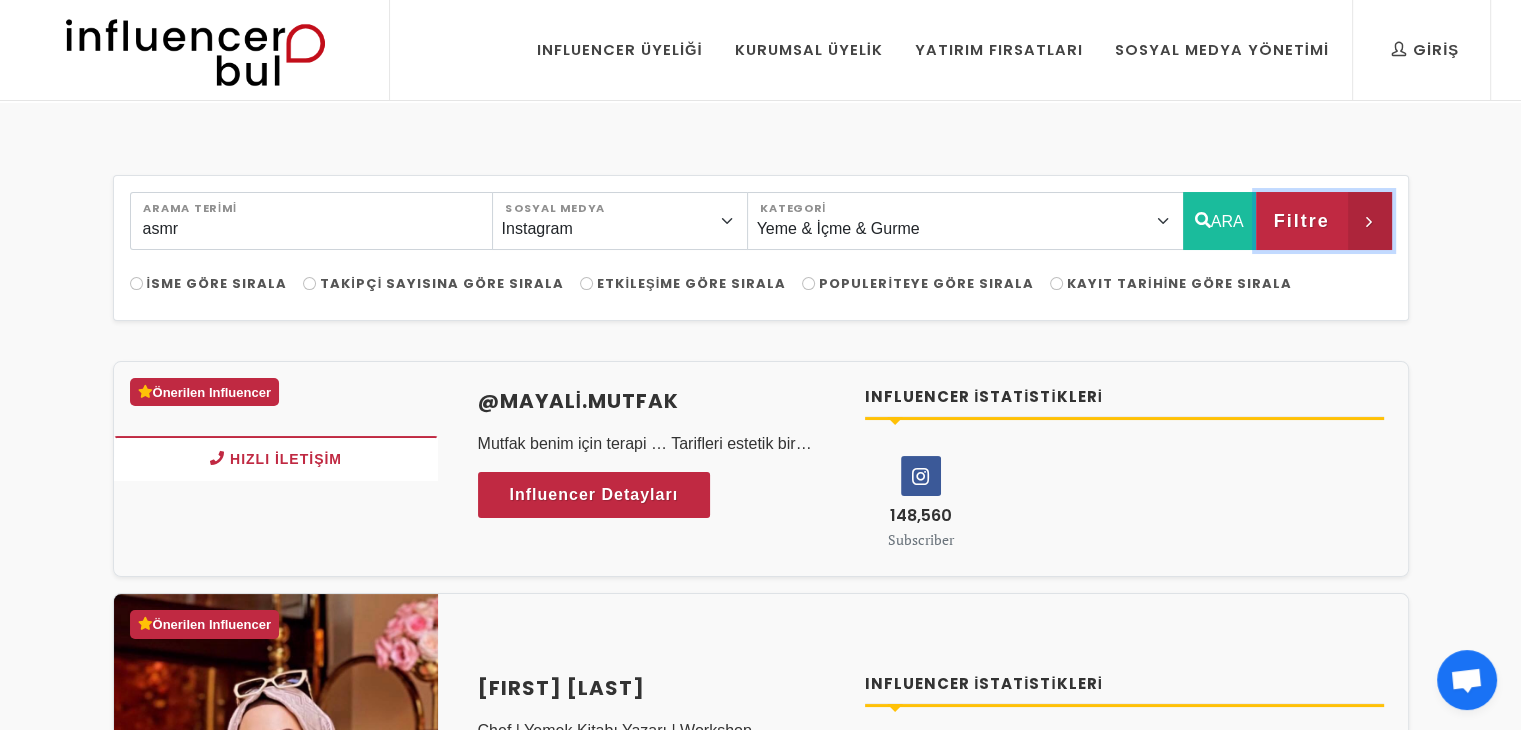 click on "Filtre" at bounding box center [1302, 221] 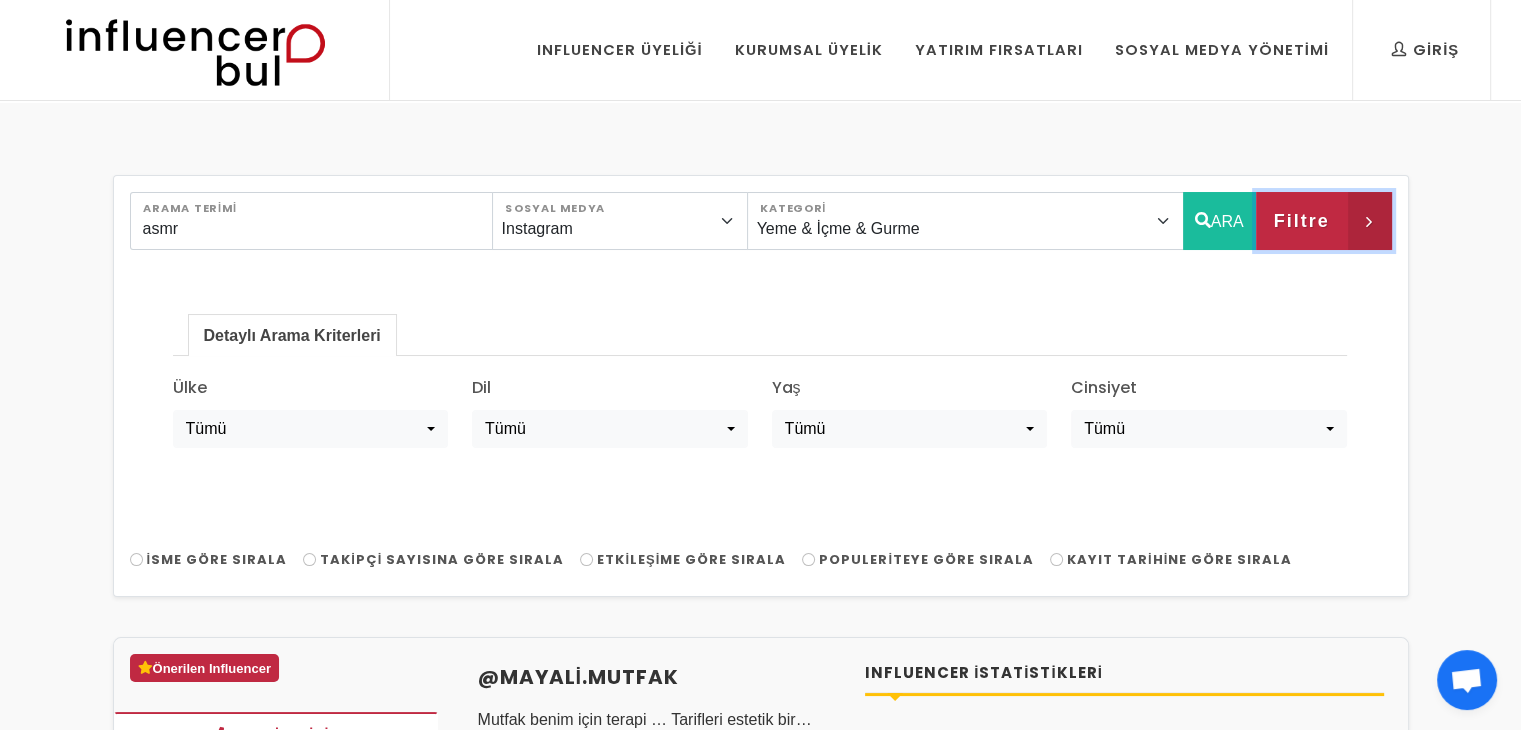 click on "Filtre" at bounding box center (1324, 221) 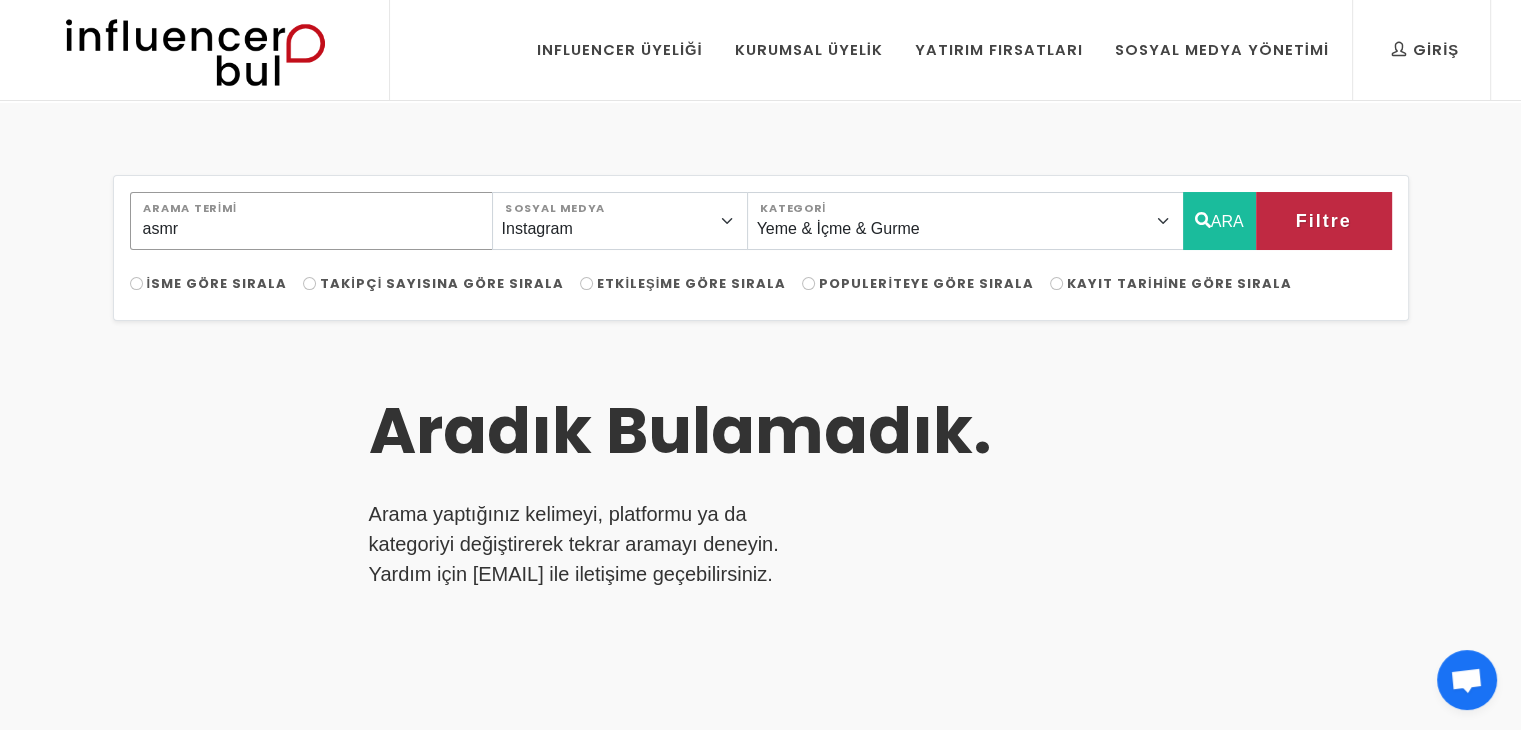 click on "asmr" at bounding box center [311, 221] 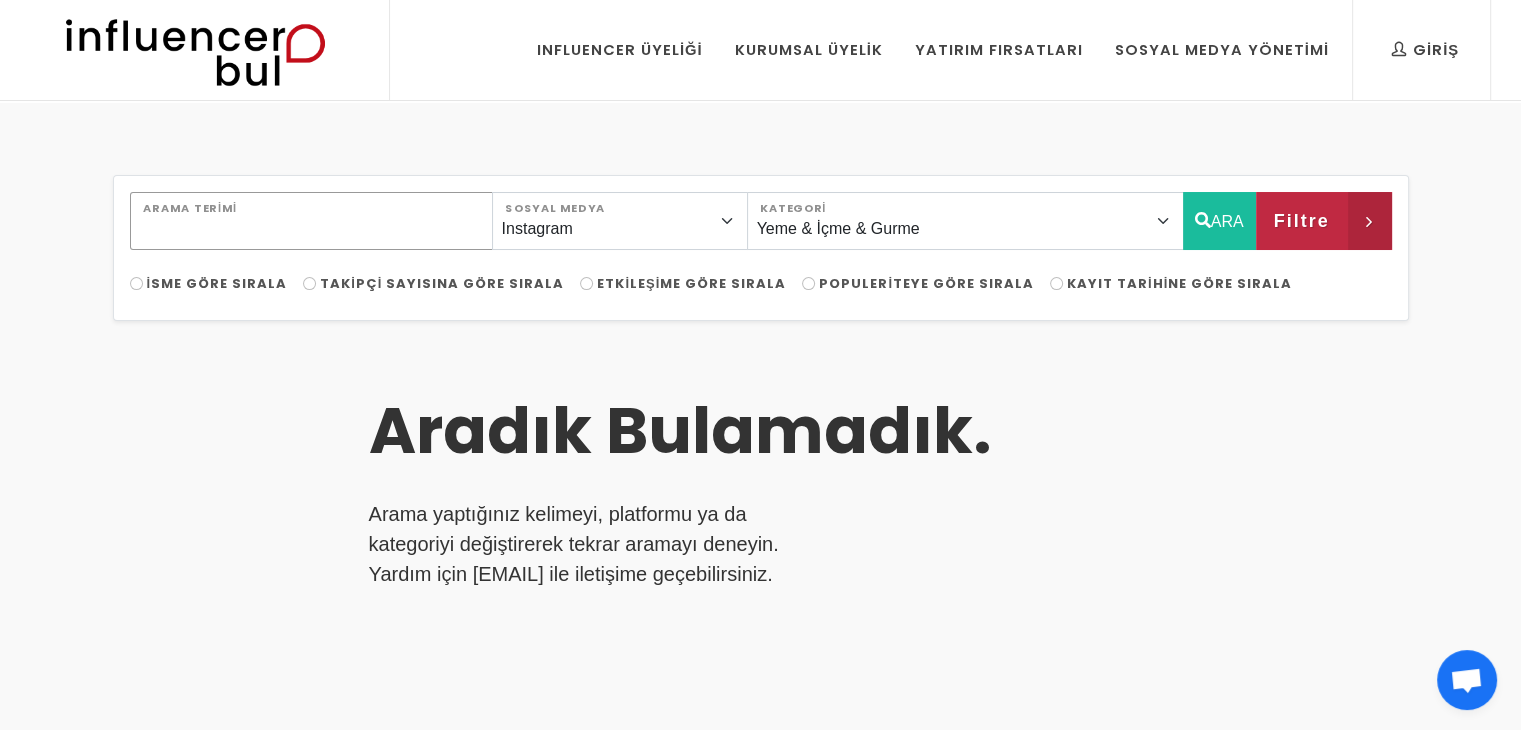 type 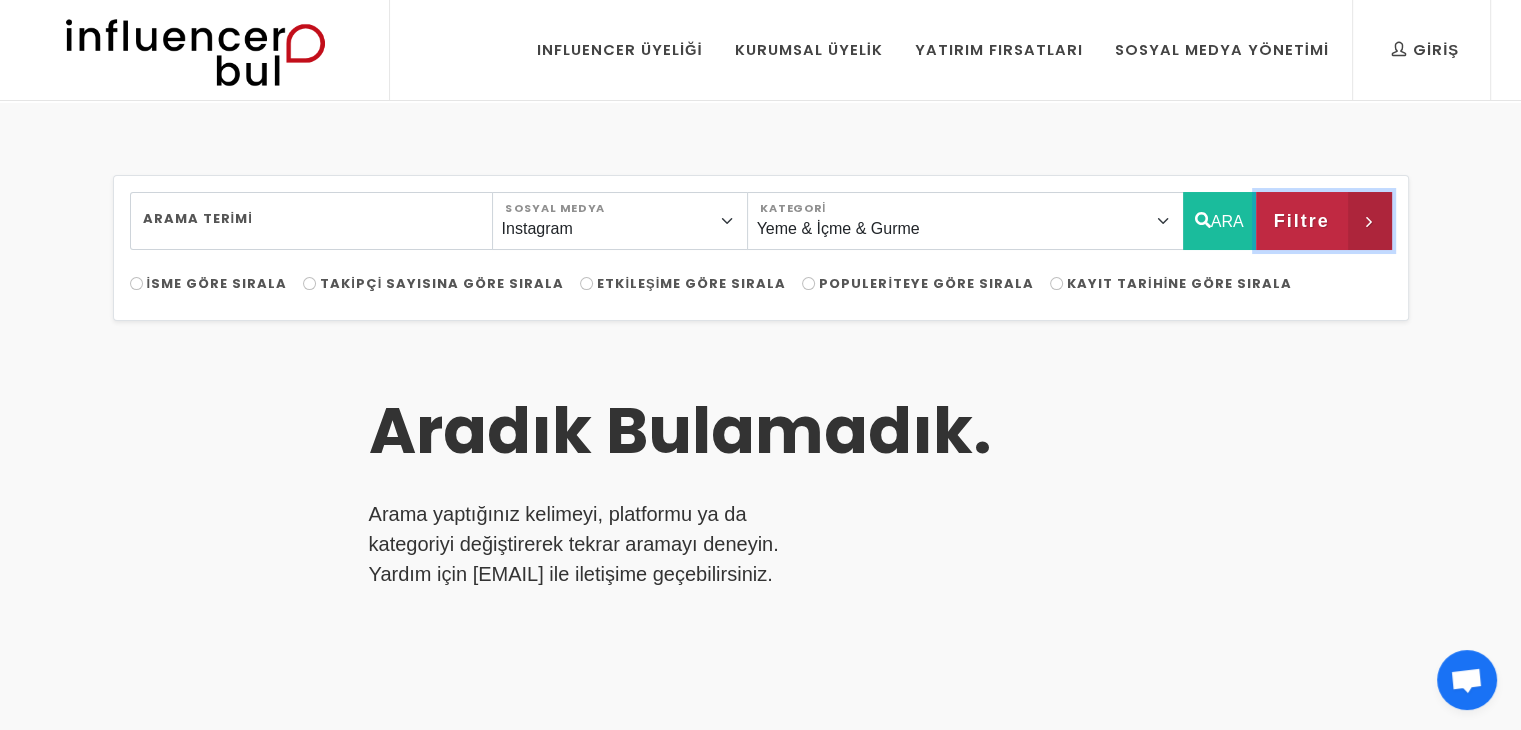 click on "Filtre" at bounding box center (1302, 221) 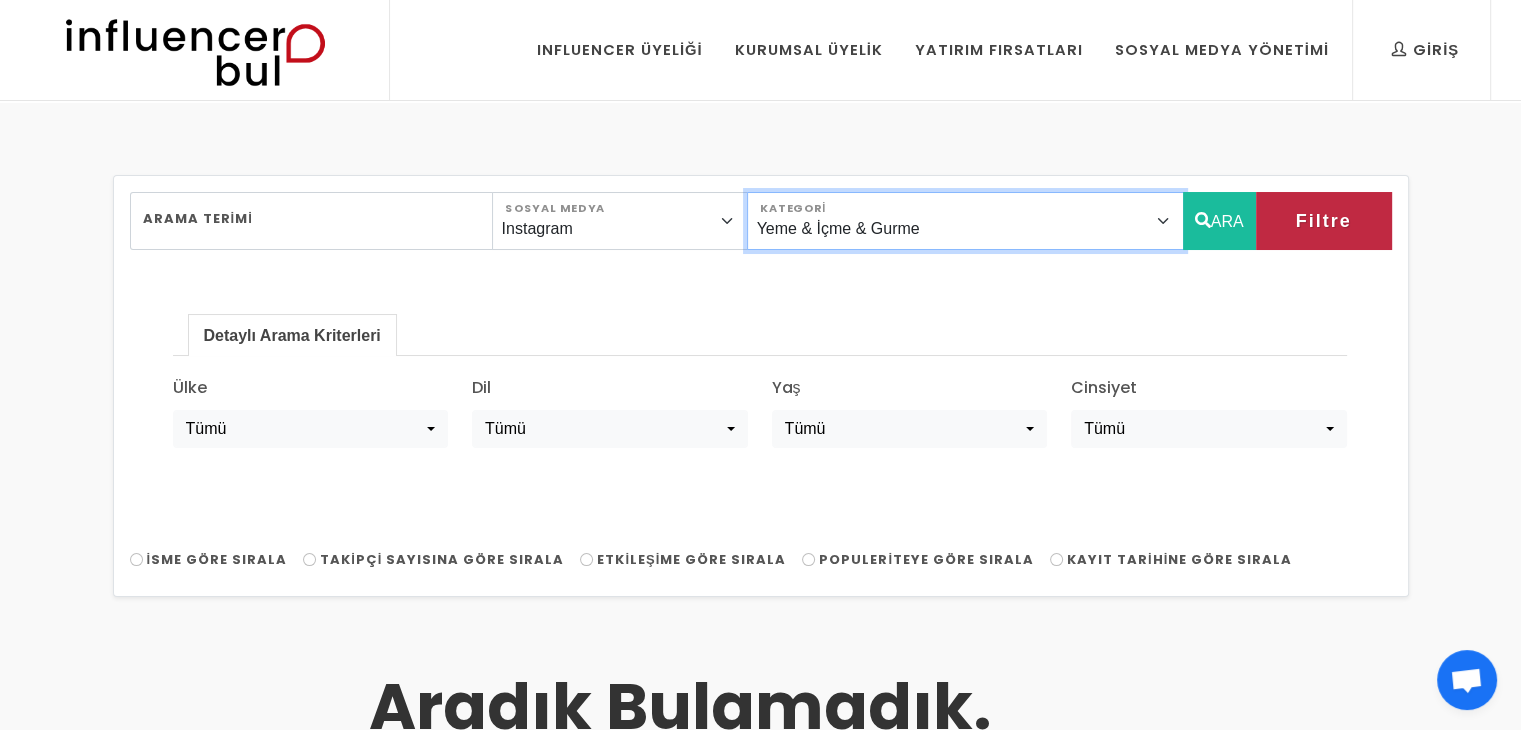 click on "Önerilen Influencerlar
Aile & Çocuk & Ebeveyn
Alışveriş & Giyim & Aksesuar
Araba & Motorsiklet
Astroloji
Bahçe
Bilim
Dans
Doğa & Macera
Eğitim
Eğlence & Yaşam
Ekonomi & Finans & Borsa & Kripto
Emlak & İnşaat
Estetik & Güzellik
Ev & Dekorasyon & Mobilya
Felsefe
Fitnes & Yoga
Fotoğraf
Gezi & Seyahat
Haber & Basın & Yayın
Hayvanlar
Hobi & Deneyim
İlişkiler
İş & Kurumsal
Kişisel Gelişim
Kitap & Yazar
Komik
Kültür & Sanat
Magazin
Makyaj & Saç
Mimarlık
Moda
Müzik
Oyun - Gaming
Psikoloji
Sağlık & Beslenme
Sinema & Film & Dizi
Siyaset
Sohbet
Sosyal Medya & Dijital Pazarlama
Spor" at bounding box center [965, 221] 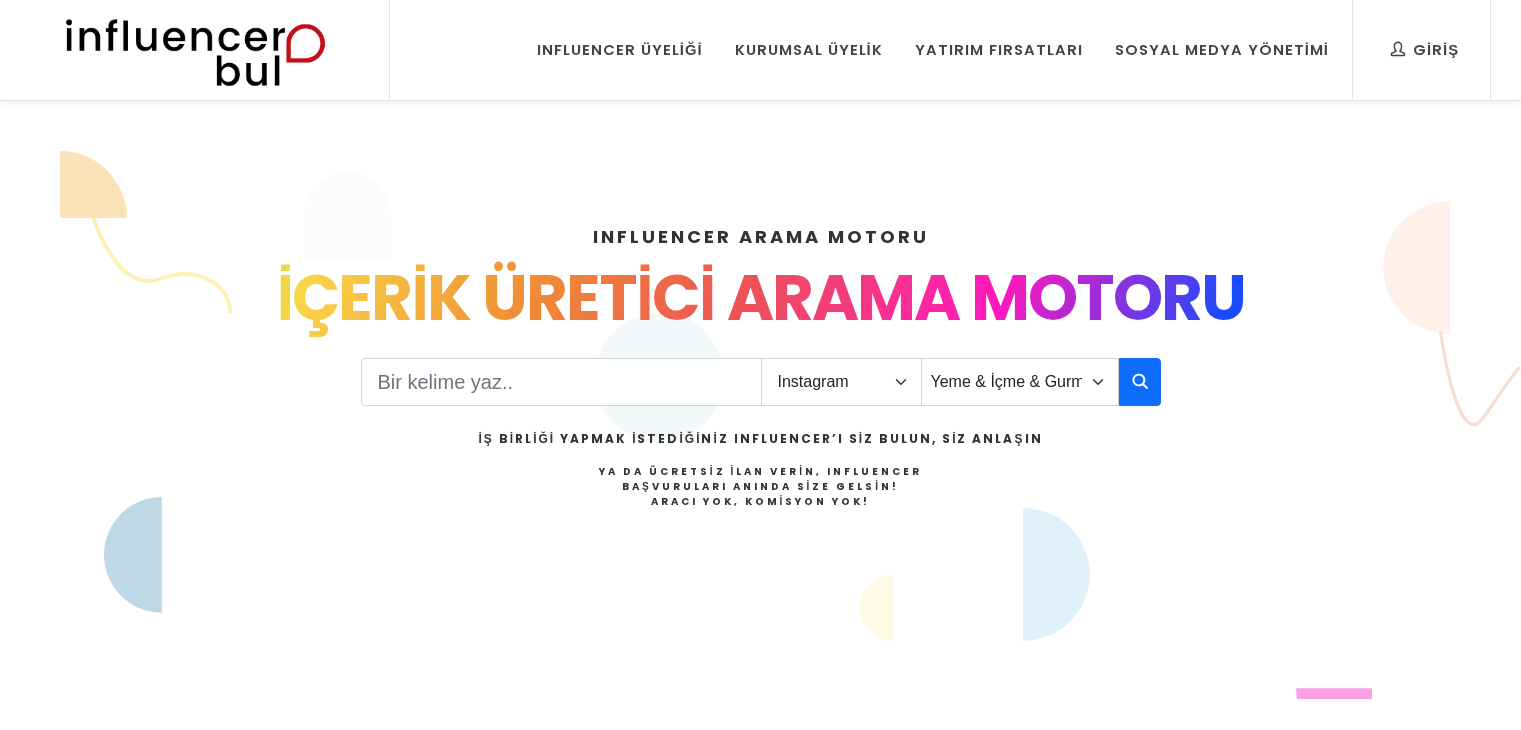select on "1" 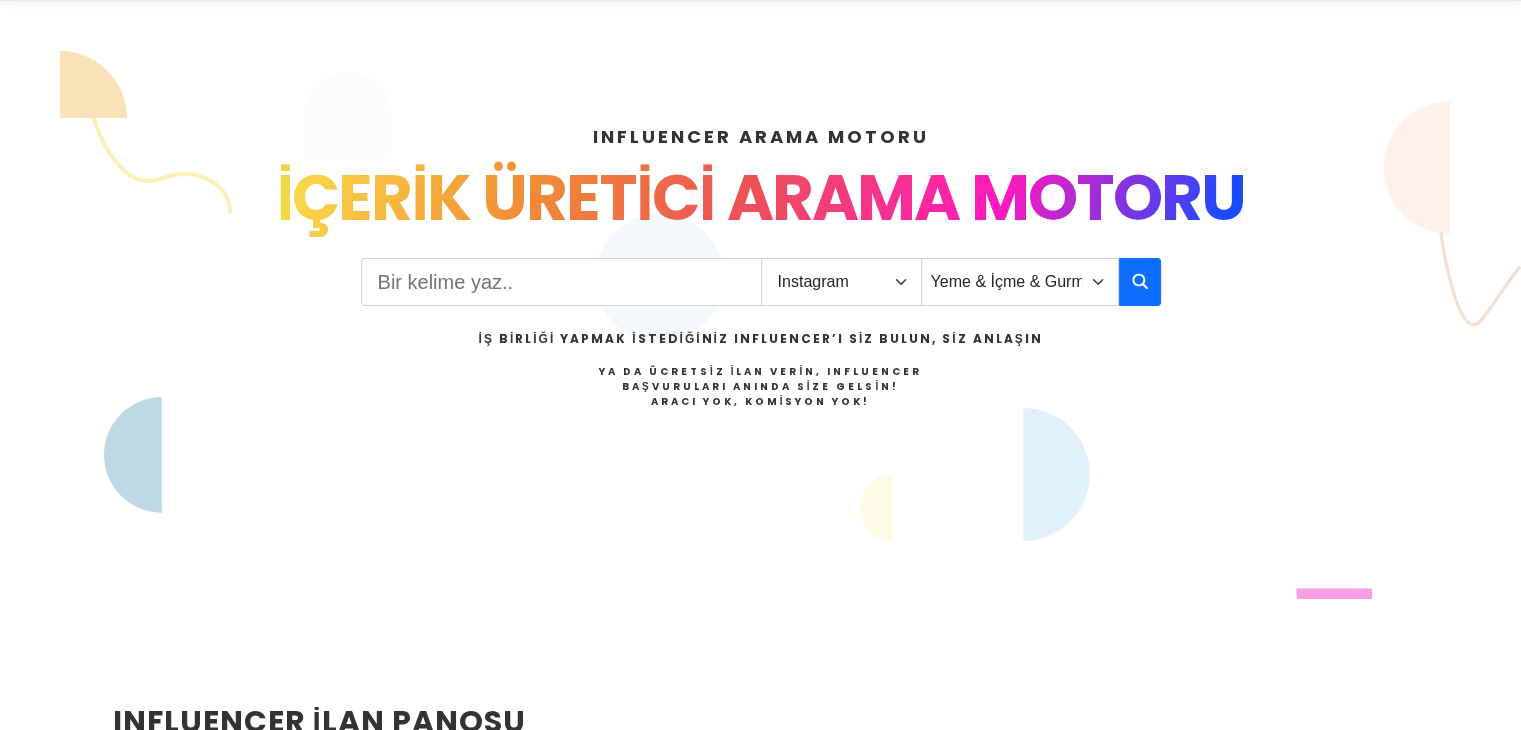scroll, scrollTop: 0, scrollLeft: 0, axis: both 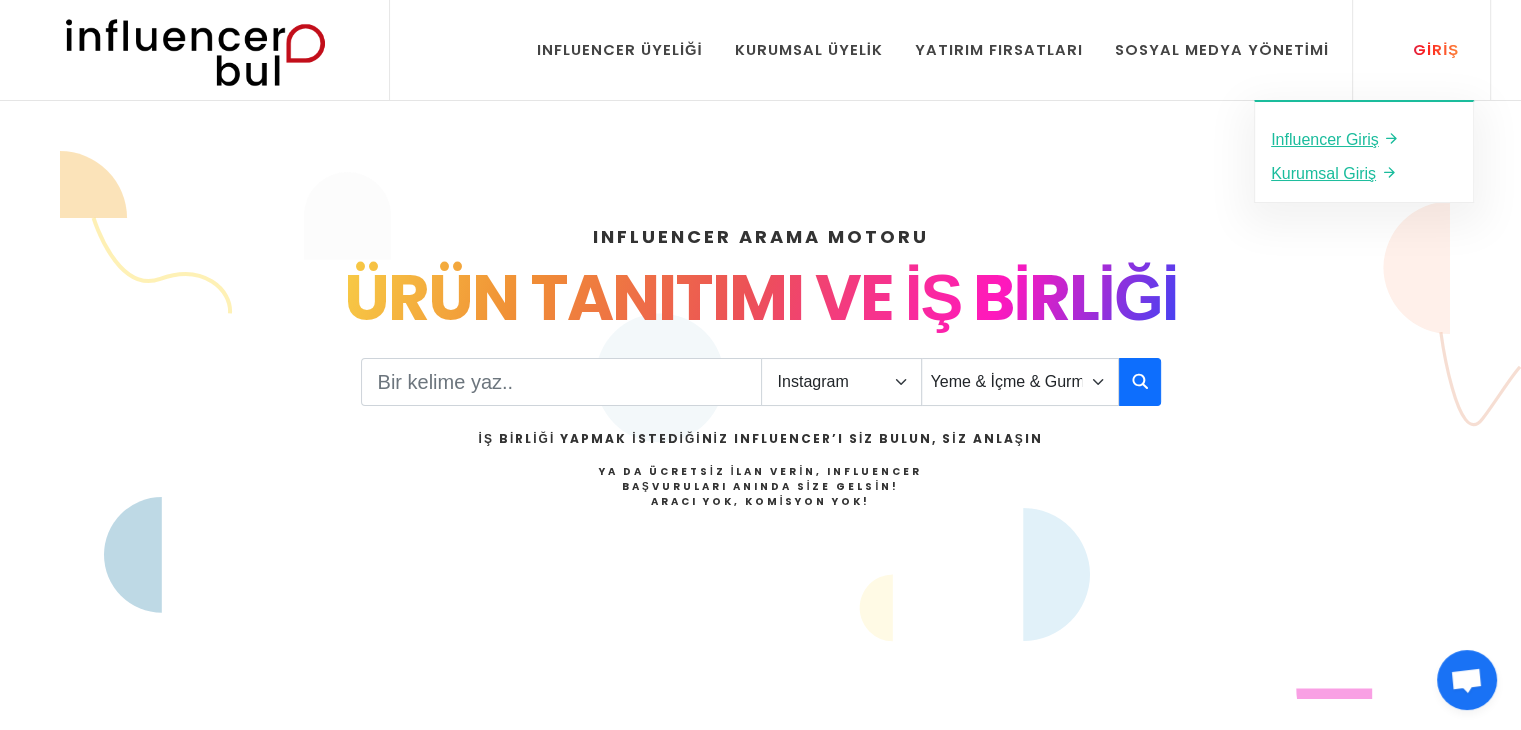 click at bounding box center [1399, 49] 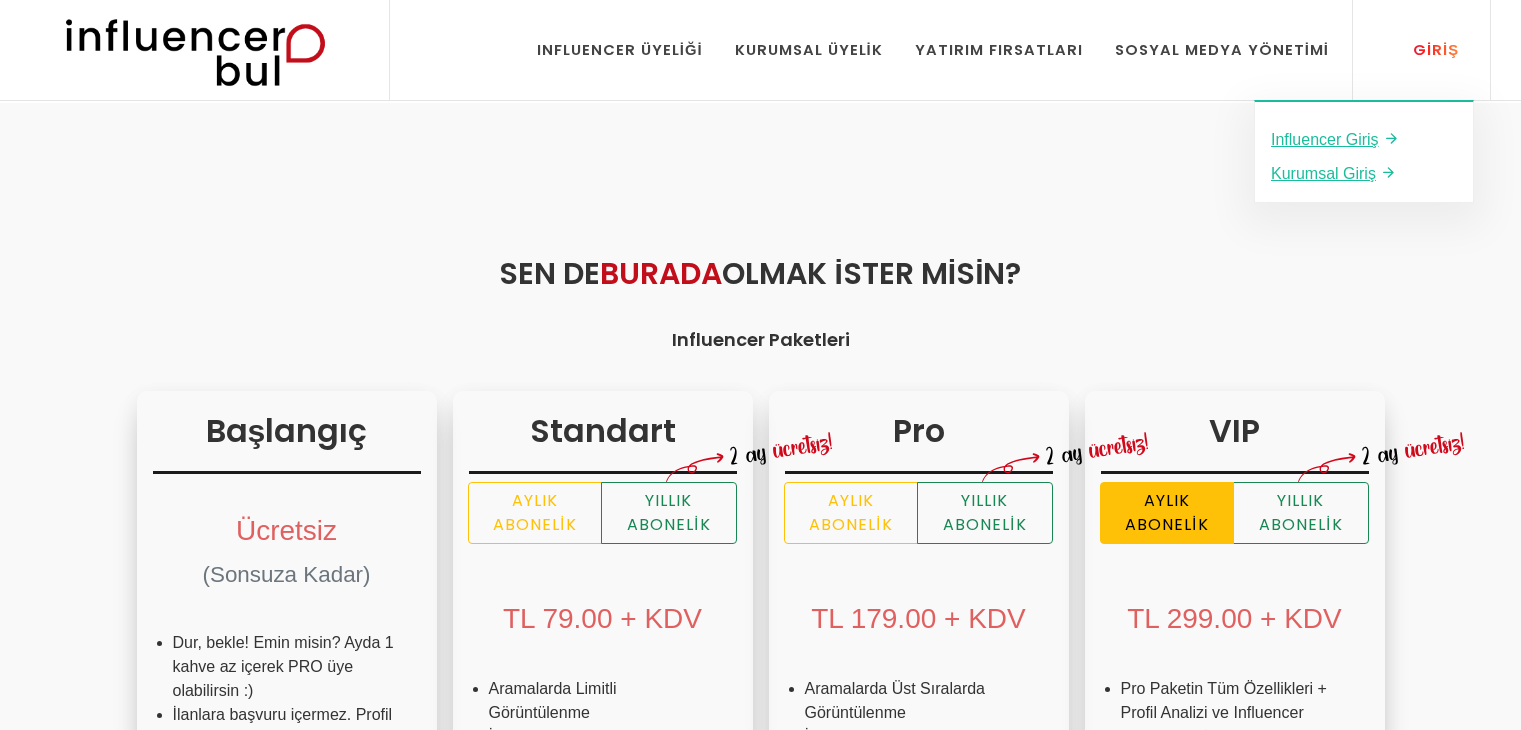 scroll, scrollTop: 0, scrollLeft: 0, axis: both 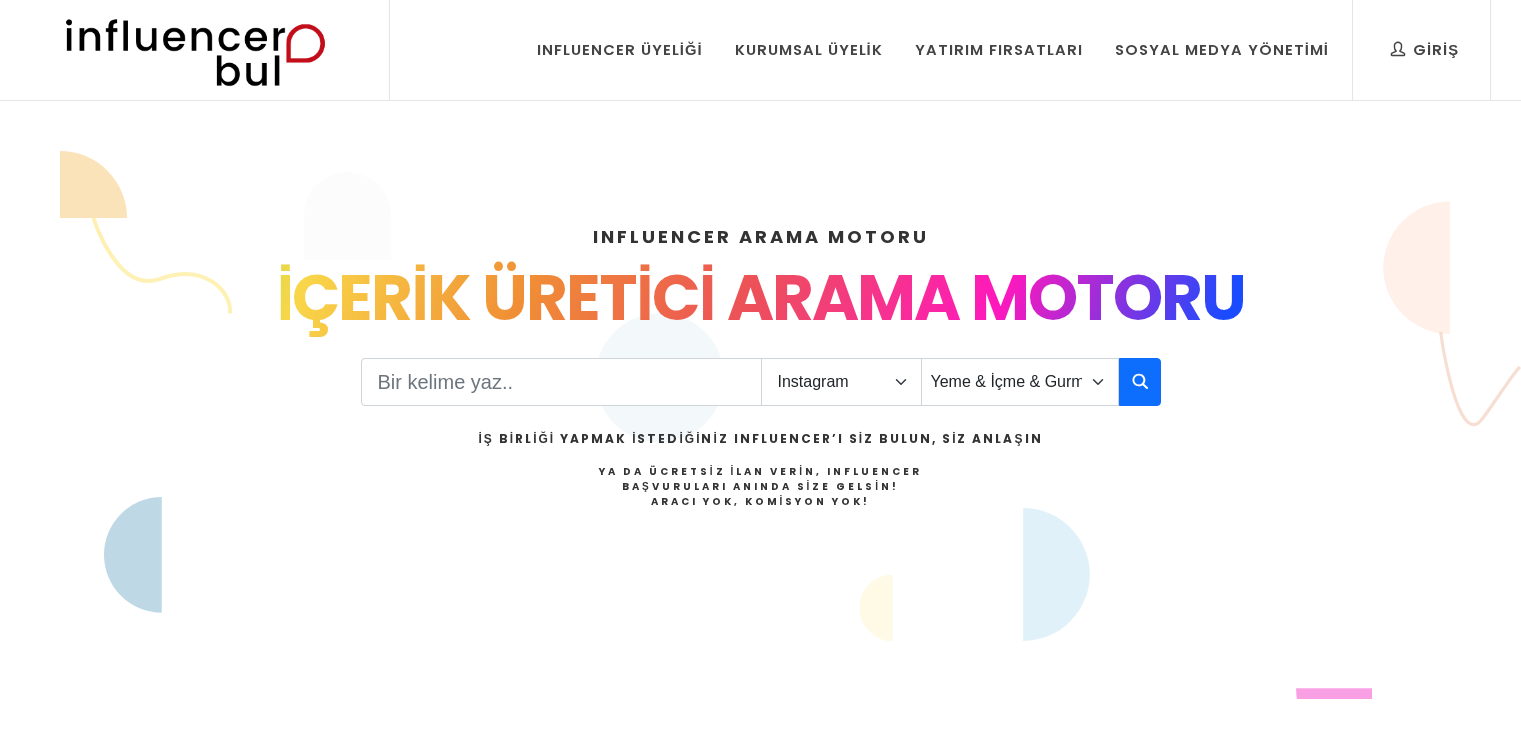 select on "1" 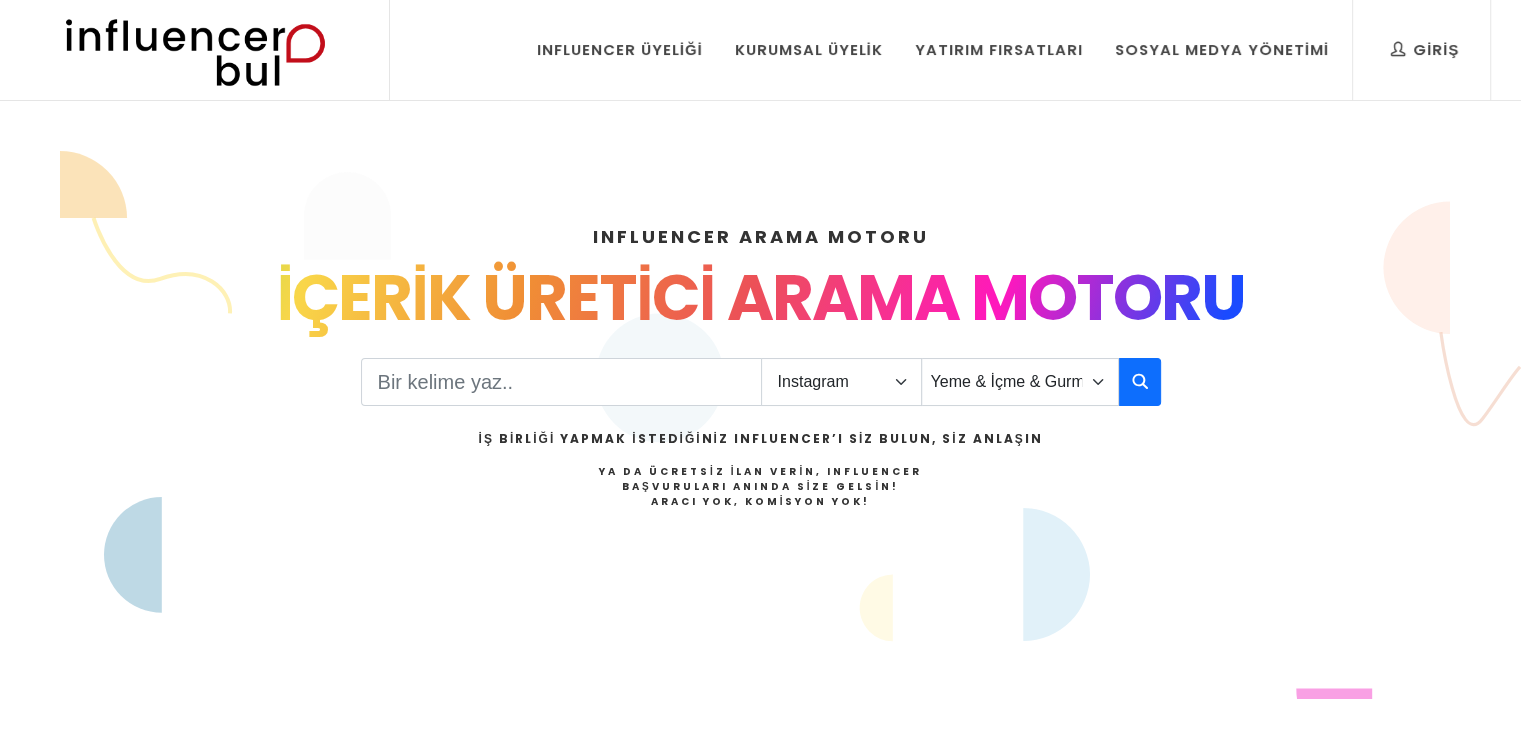 scroll, scrollTop: 0, scrollLeft: 0, axis: both 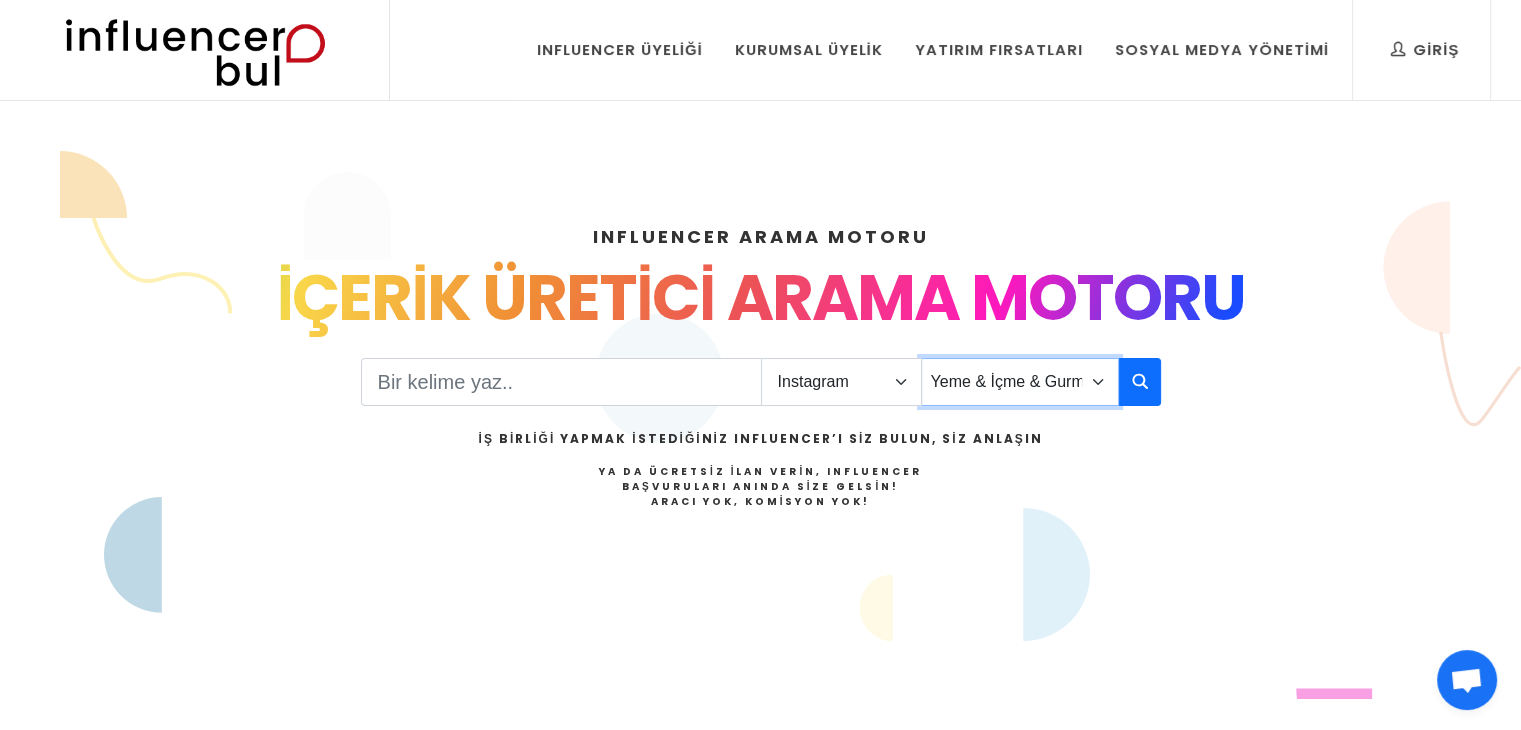 click on "Önerilen Influencerlar
Aile & Çocuk & Ebeveyn
Alışveriş & Giyim & Aksesuar
Araba & Motorsiklet
Astroloji
Bahçe
Bilim
Dans
Doğa & Macera
Ekonomi & Finans & Borsa & Kripto
Emlak & İnşaat
Estetik & Güzellik
Ev & Dekorasyon & Mobilya
Eğitim
Eğlence & Yaşam
Felsefe
Fitnes & Yoga
Fotoğraf
Gezi & Seyahat
Haber & Basın & Yayın
Hayvanlar
Hobi & Deneyim
Kitap & Yazar
Kişisel Gelişim
Komik
Kültür & Sanat
Magazin
Makyaj & Saç
Mimarlık
Moda
Müzik
Oyun - Gaming
Psikoloji
Sağlık & Beslenme
Sinema & Film & Dizi
Siyaset" at bounding box center (1020, 382) 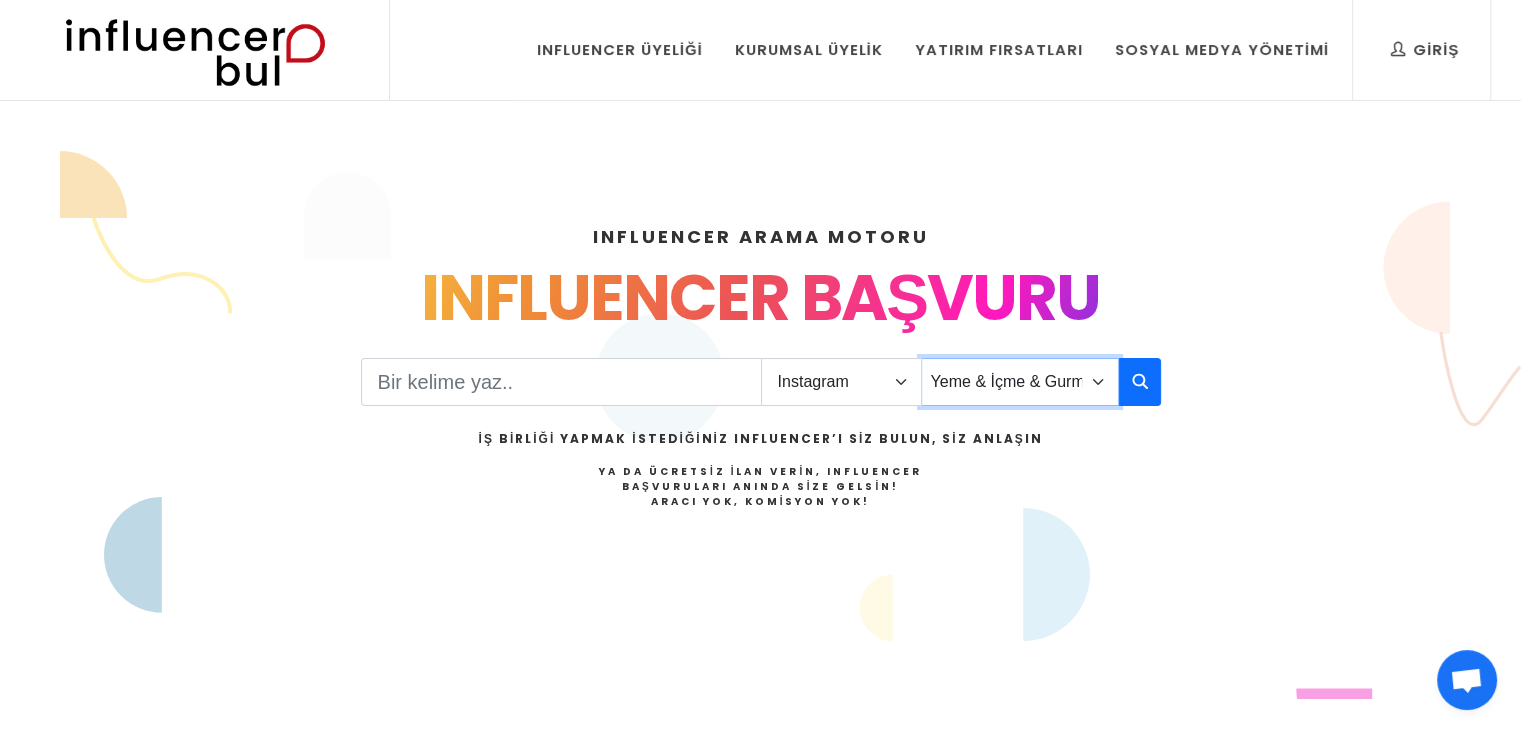 click on "Önerilen Influencerlar
Aile & Çocuk & Ebeveyn
Alışveriş & Giyim & Aksesuar
Araba & Motorsiklet
Astroloji
Bahçe
Bilim
Dans
Doğa & Macera
Ekonomi & Finans & Borsa & Kripto
Emlak & İnşaat
Estetik & Güzellik
Ev & Dekorasyon & Mobilya
Eğitim
Eğlence & Yaşam
Felsefe
Fitnes & Yoga
Fotoğraf
Gezi & Seyahat
Haber & Basın & Yayın
Hayvanlar
Hobi & Deneyim
Kitap & Yazar
Kişisel Gelişim
Komik
Kültür & Sanat
Magazin
Makyaj & Saç
Mimarlık
Moda
Müzik
Oyun - Gaming
Psikoloji
Sağlık & Beslenme
Sinema & Film & Dizi
Siyaset" at bounding box center [1020, 382] 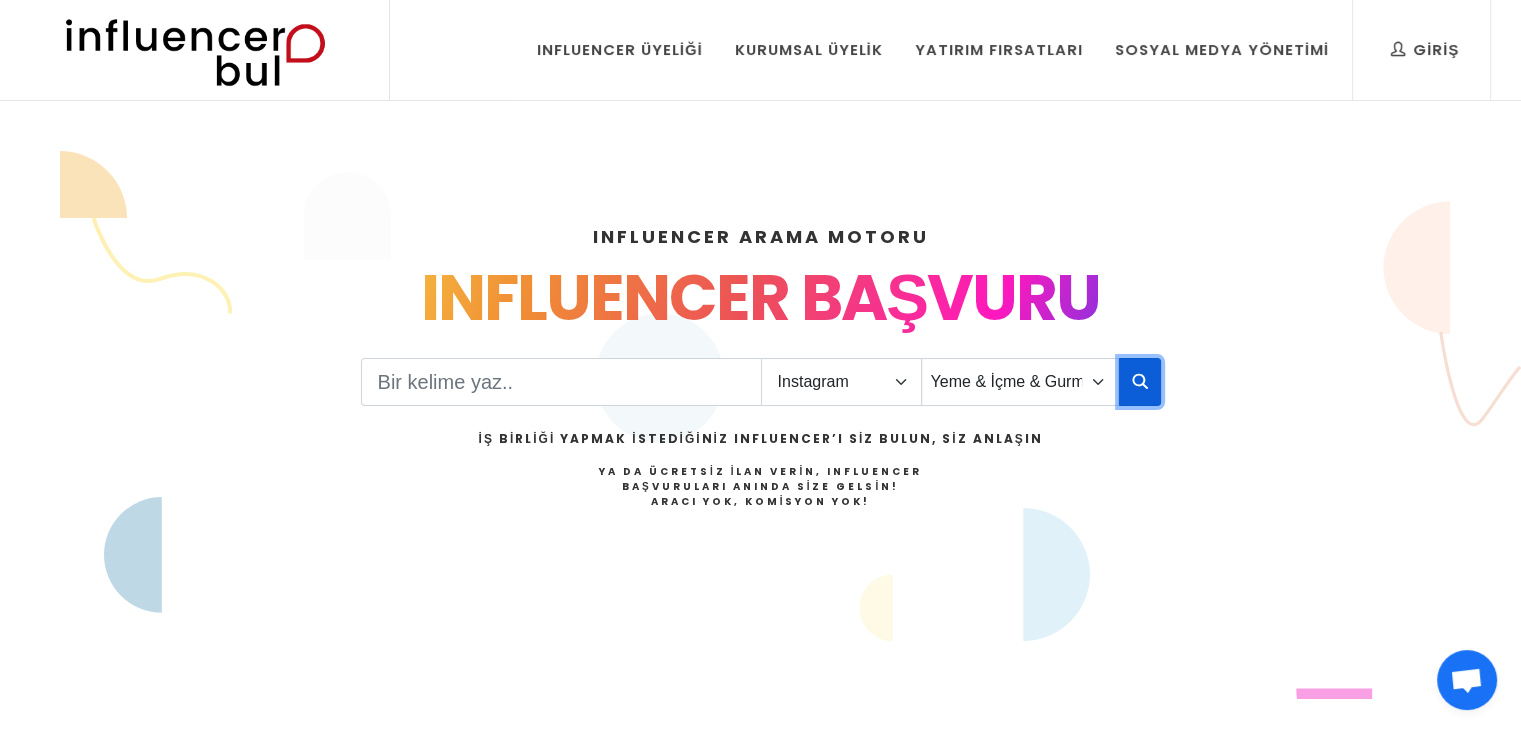 click at bounding box center (1140, 382) 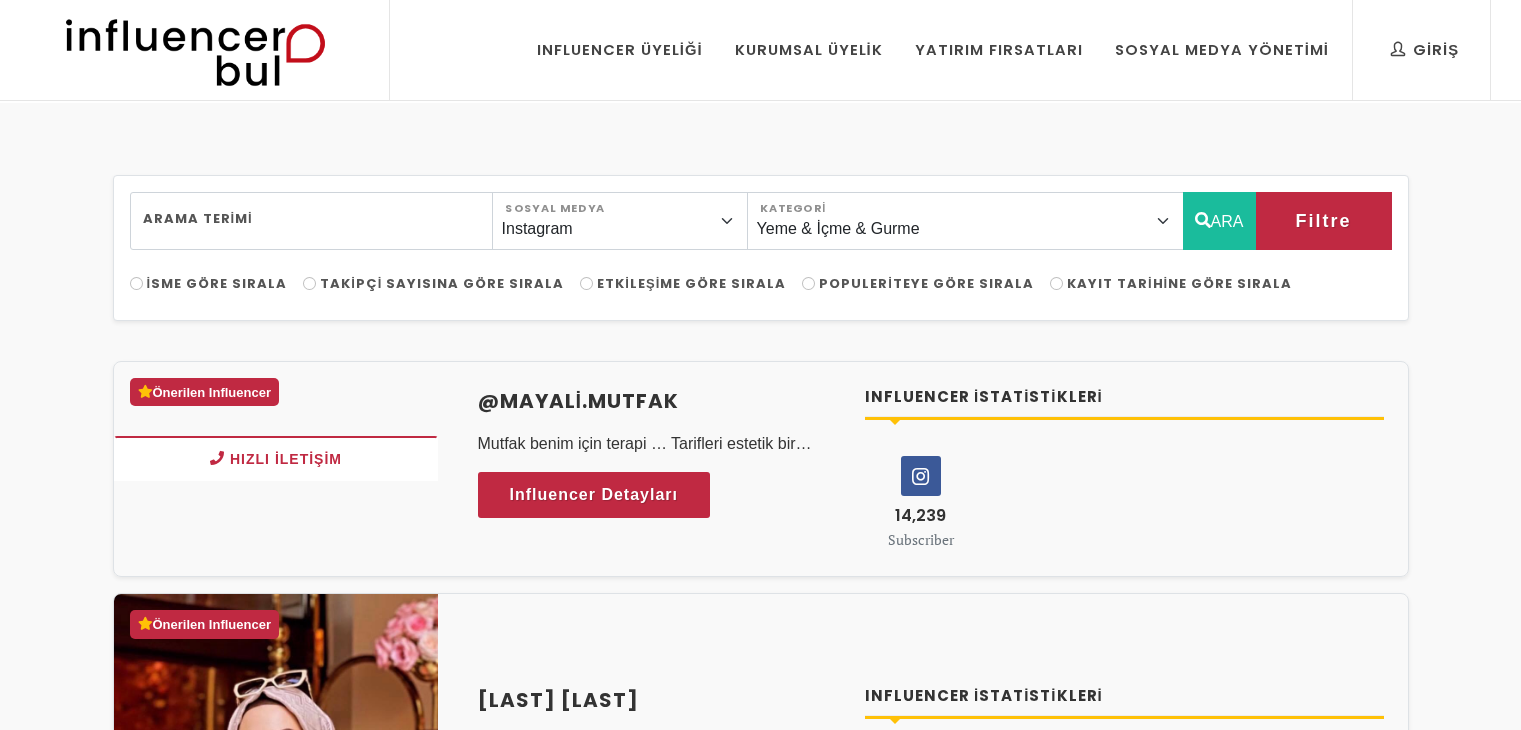 select on "43" 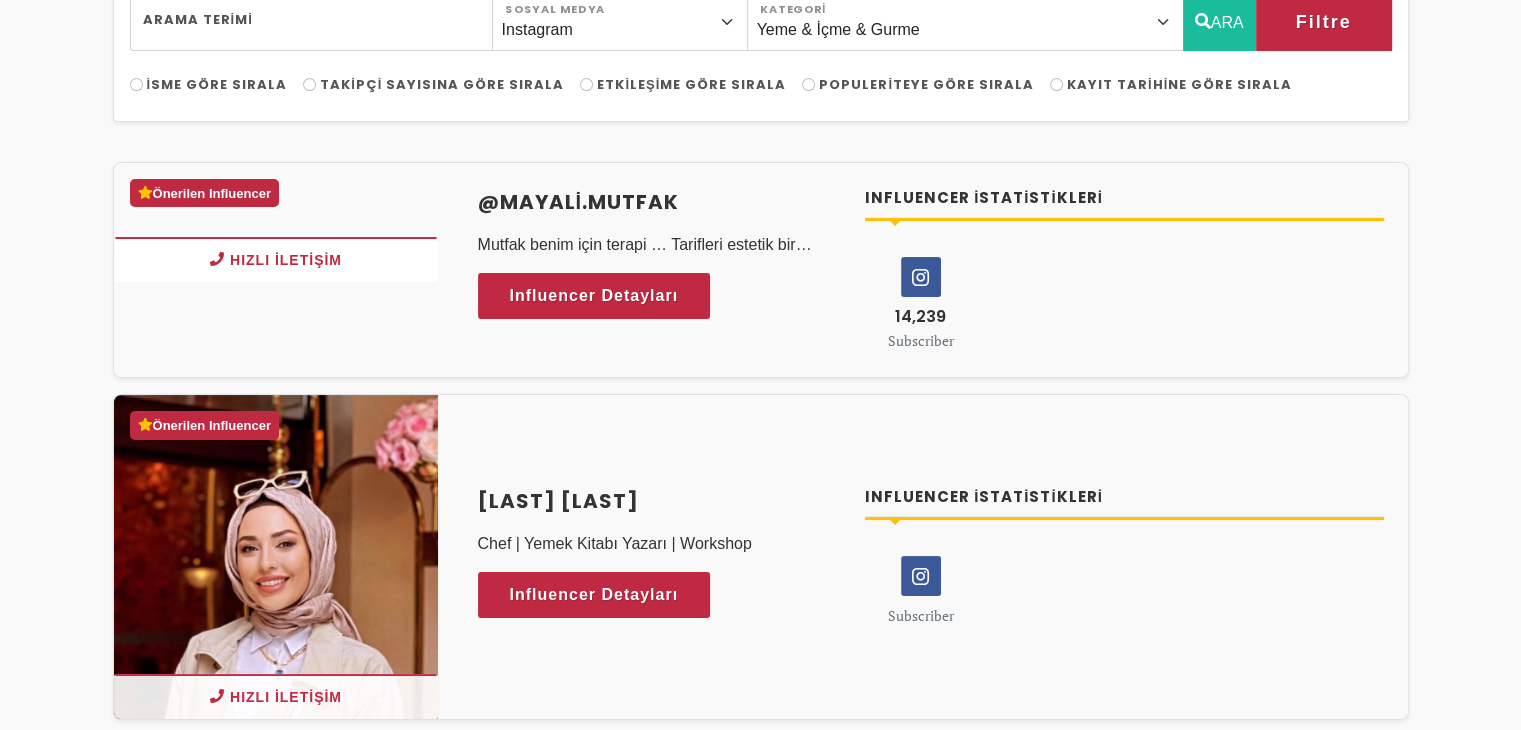scroll, scrollTop: 0, scrollLeft: 0, axis: both 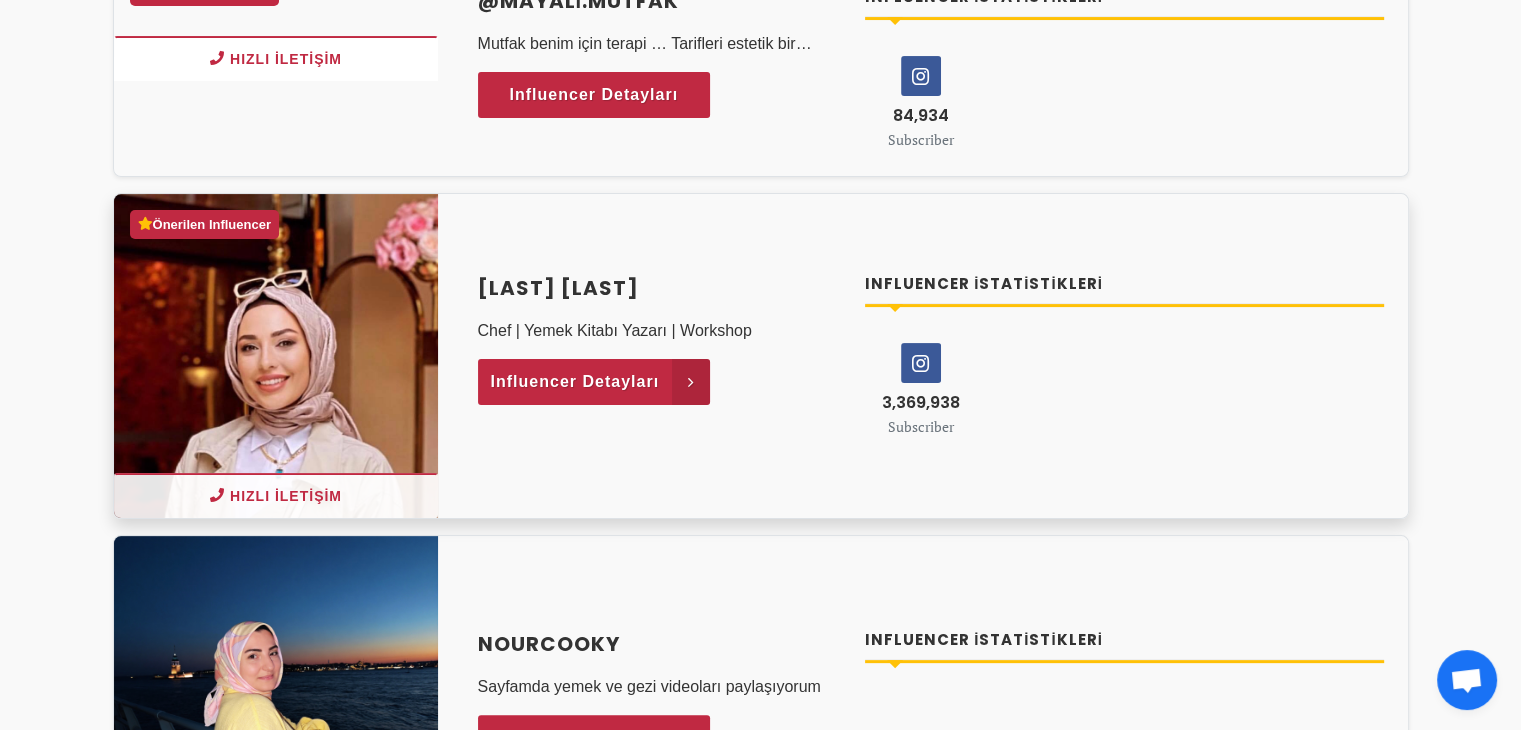 click on "Influencer Detayları" at bounding box center (575, 382) 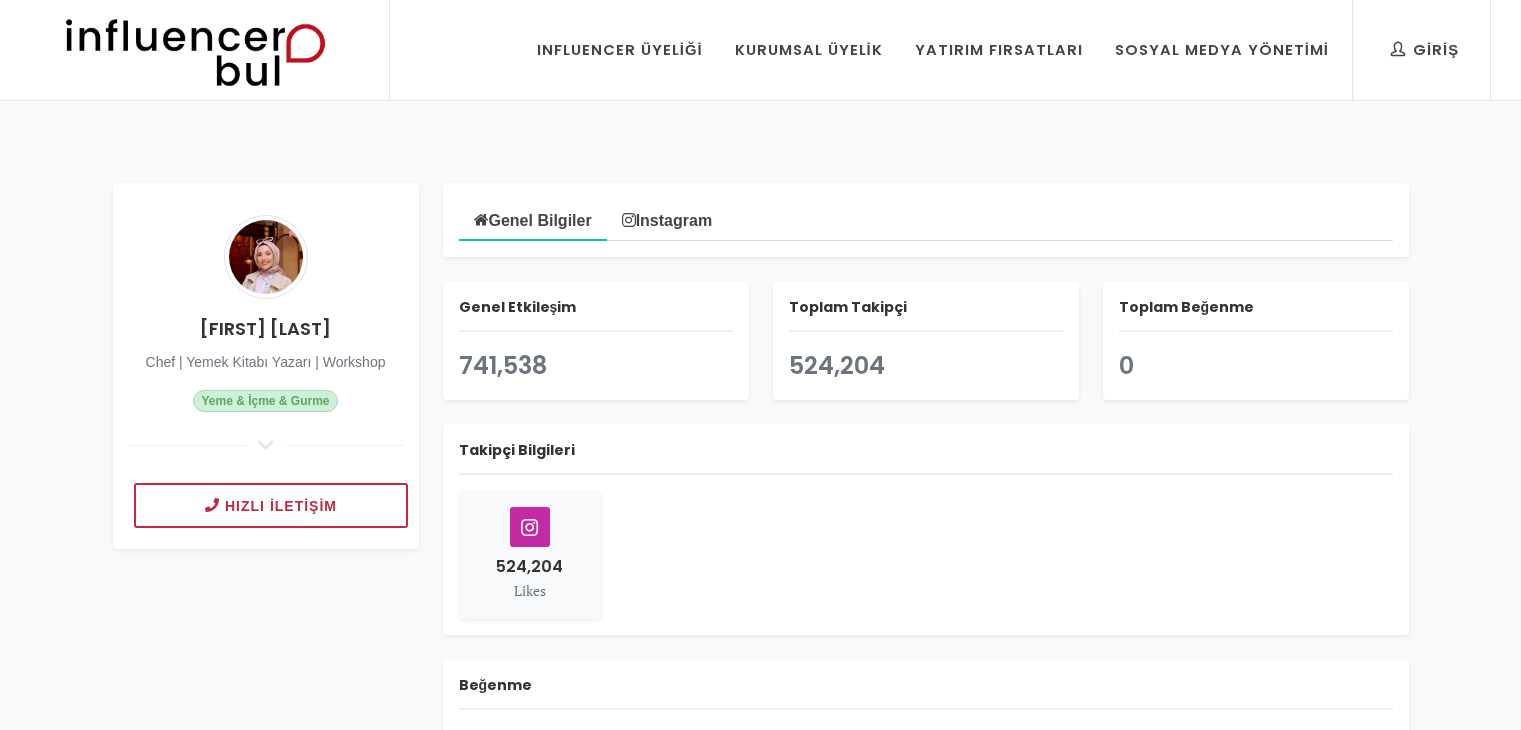 scroll, scrollTop: 0, scrollLeft: 0, axis: both 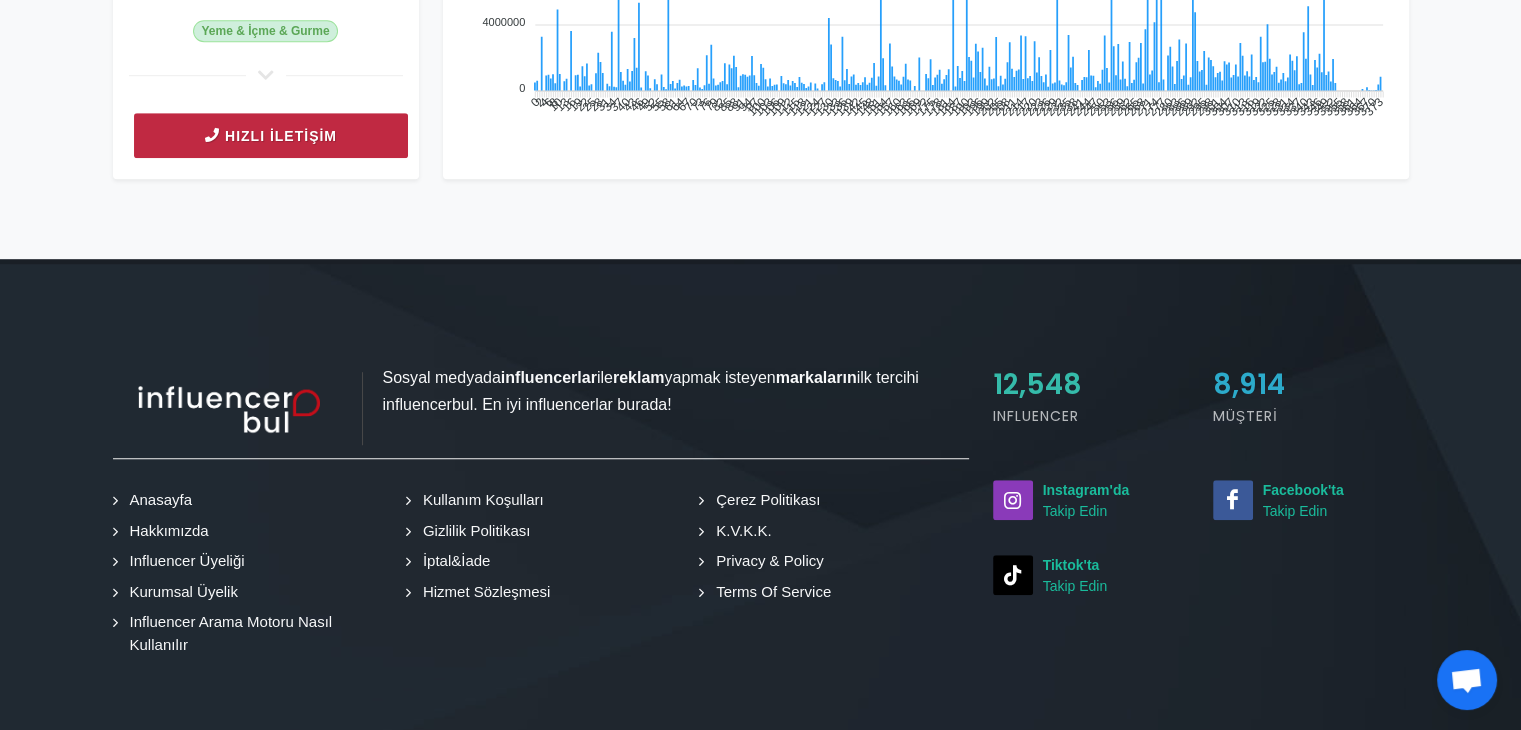 click on "Hızlı İletişim" at bounding box center (271, 135) 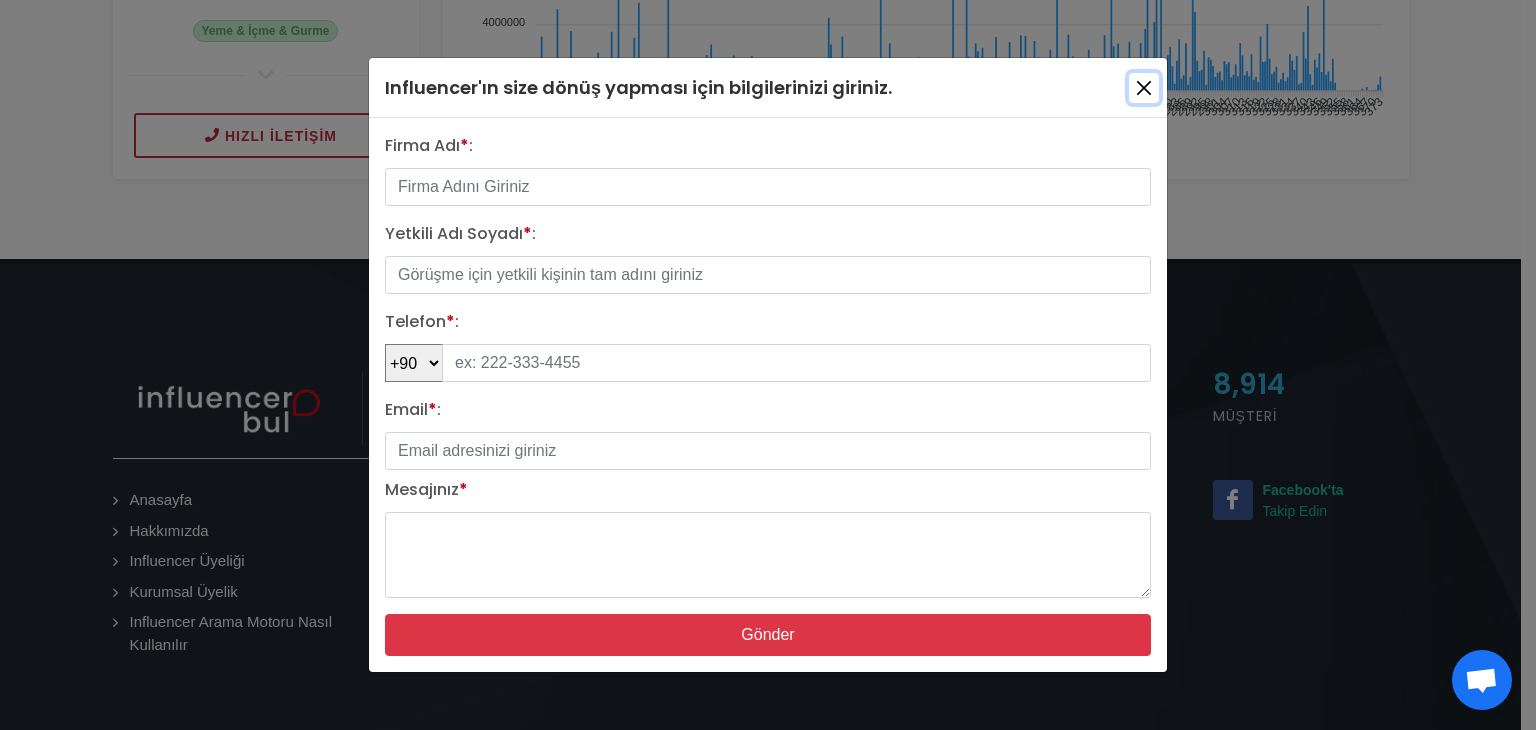 click at bounding box center [1144, 88] 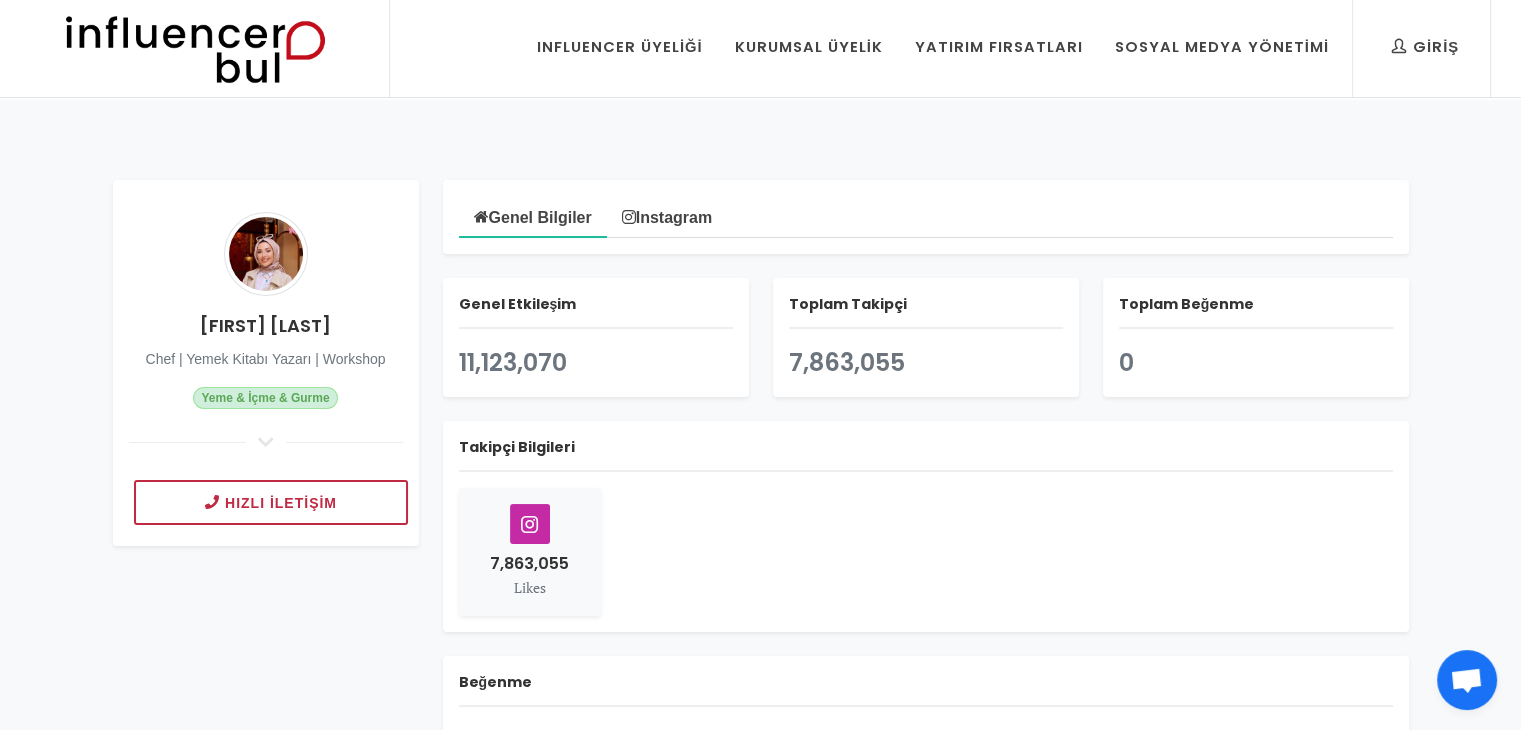 scroll, scrollTop: 0, scrollLeft: 0, axis: both 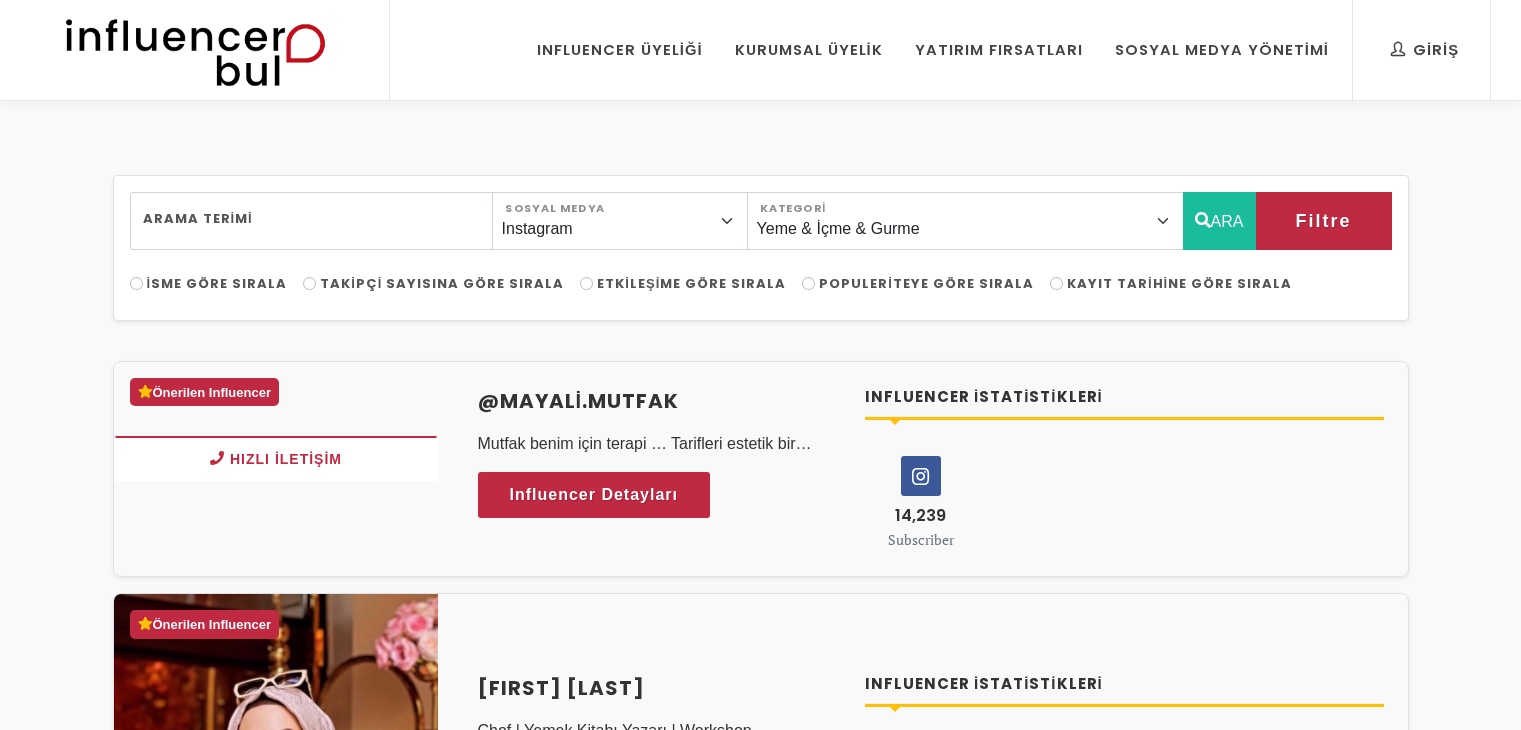 select on "43" 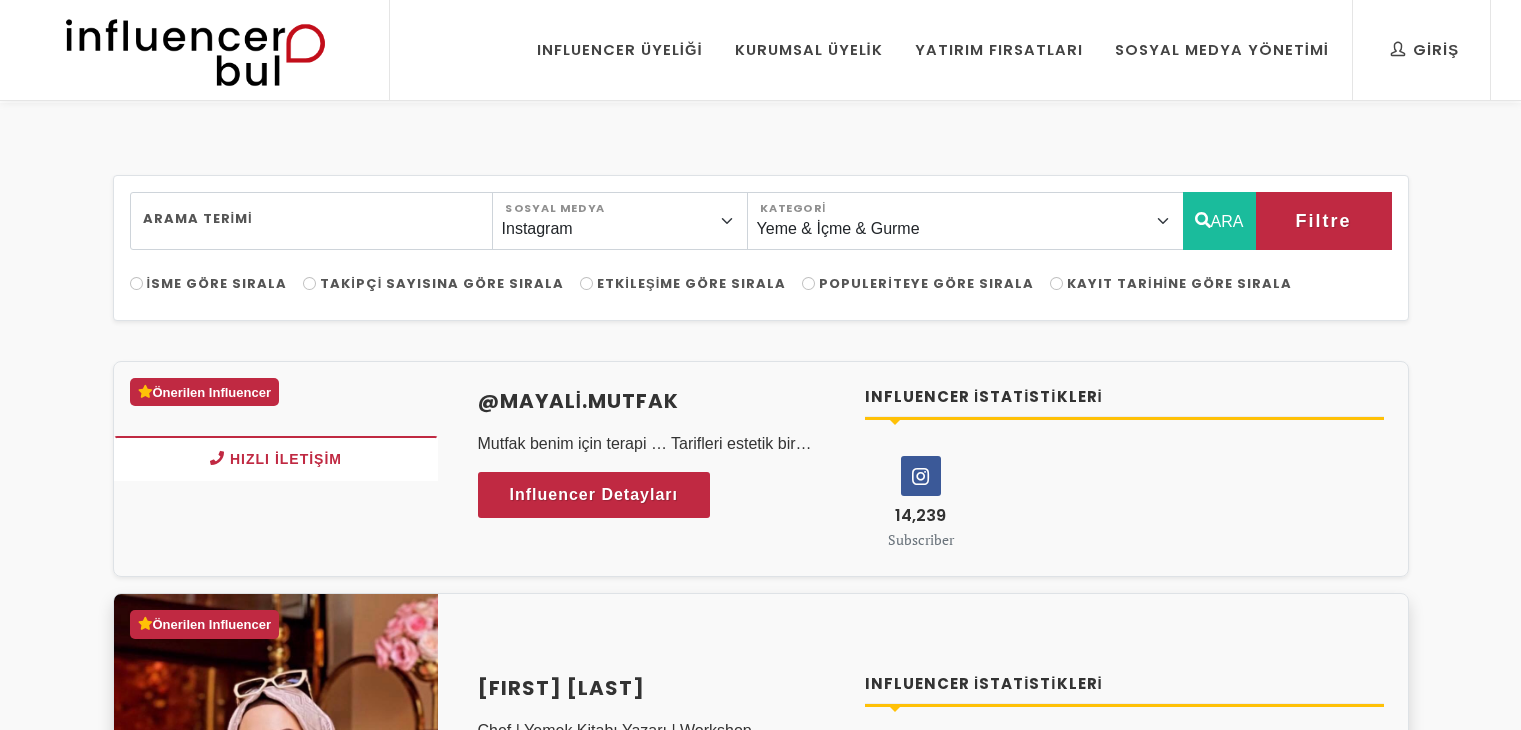 scroll, scrollTop: 400, scrollLeft: 0, axis: vertical 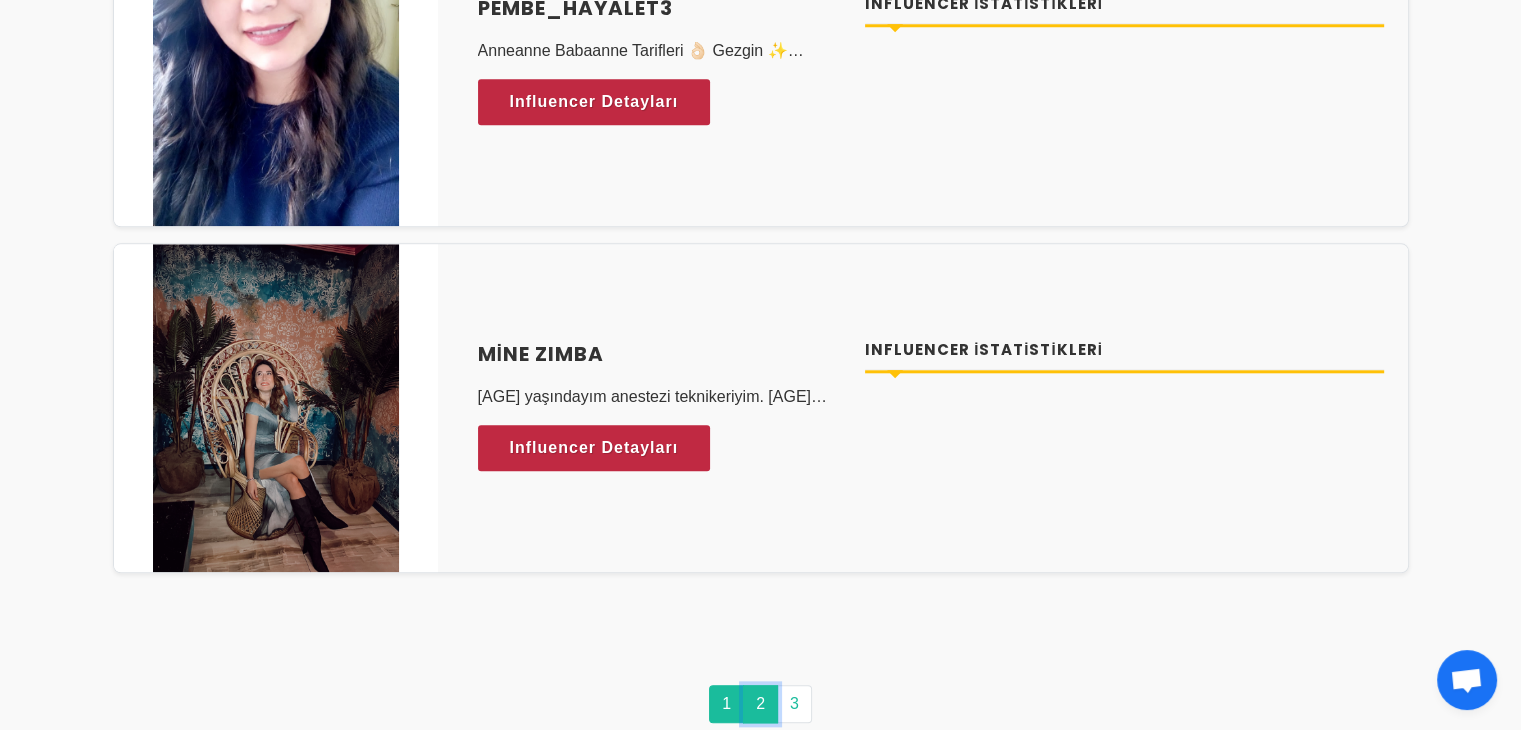 click on "2" at bounding box center [760, 704] 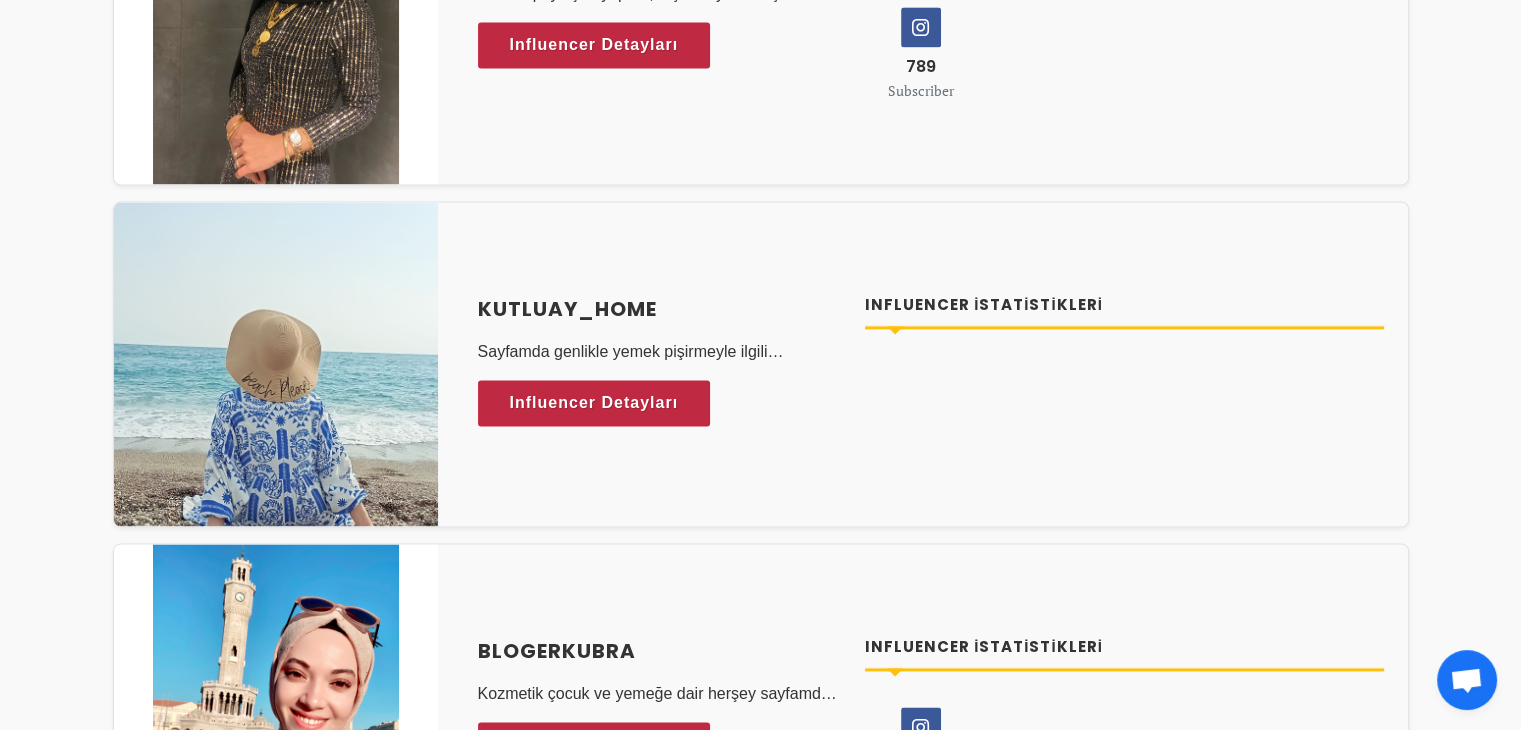 scroll, scrollTop: 2900, scrollLeft: 0, axis: vertical 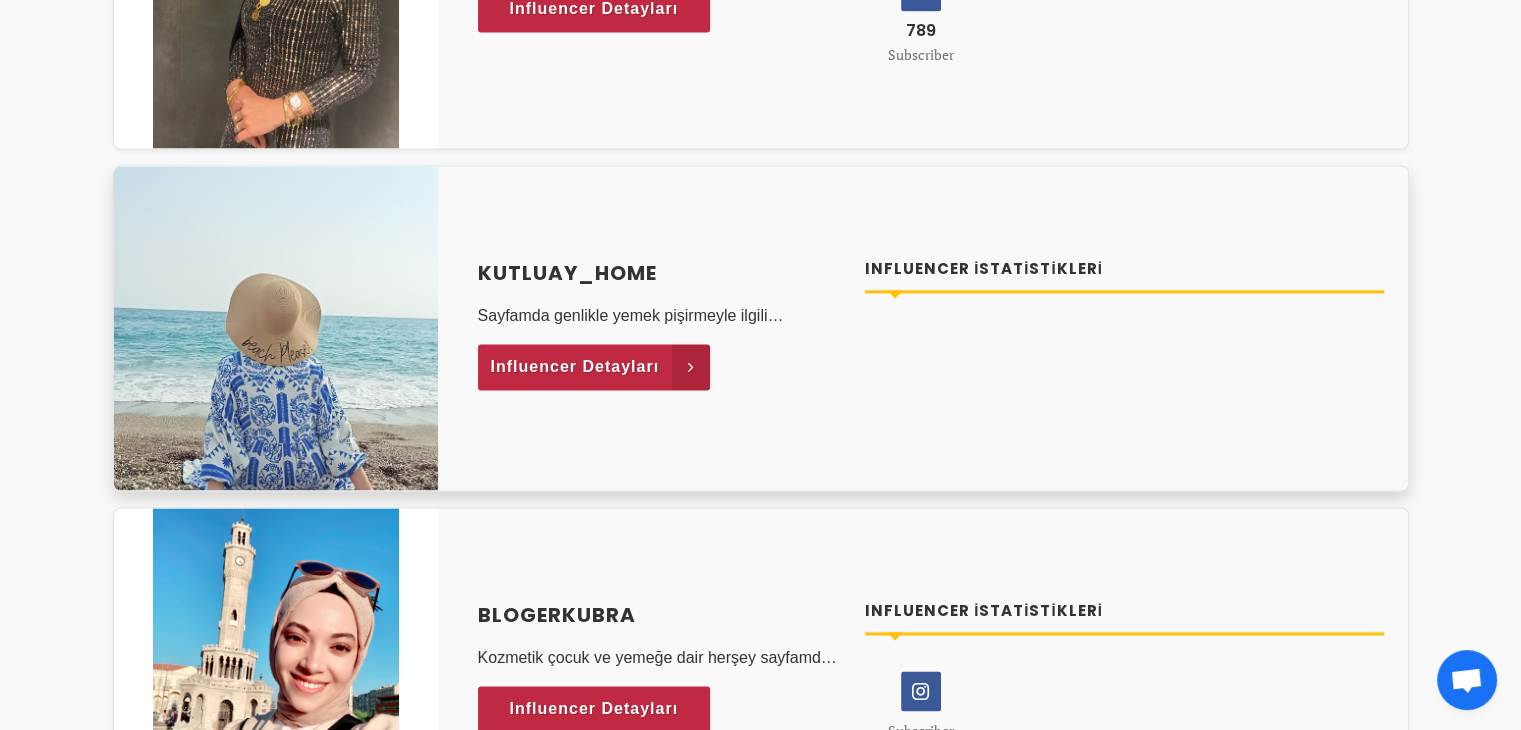 click on "Influencer Detayları" at bounding box center (575, 367) 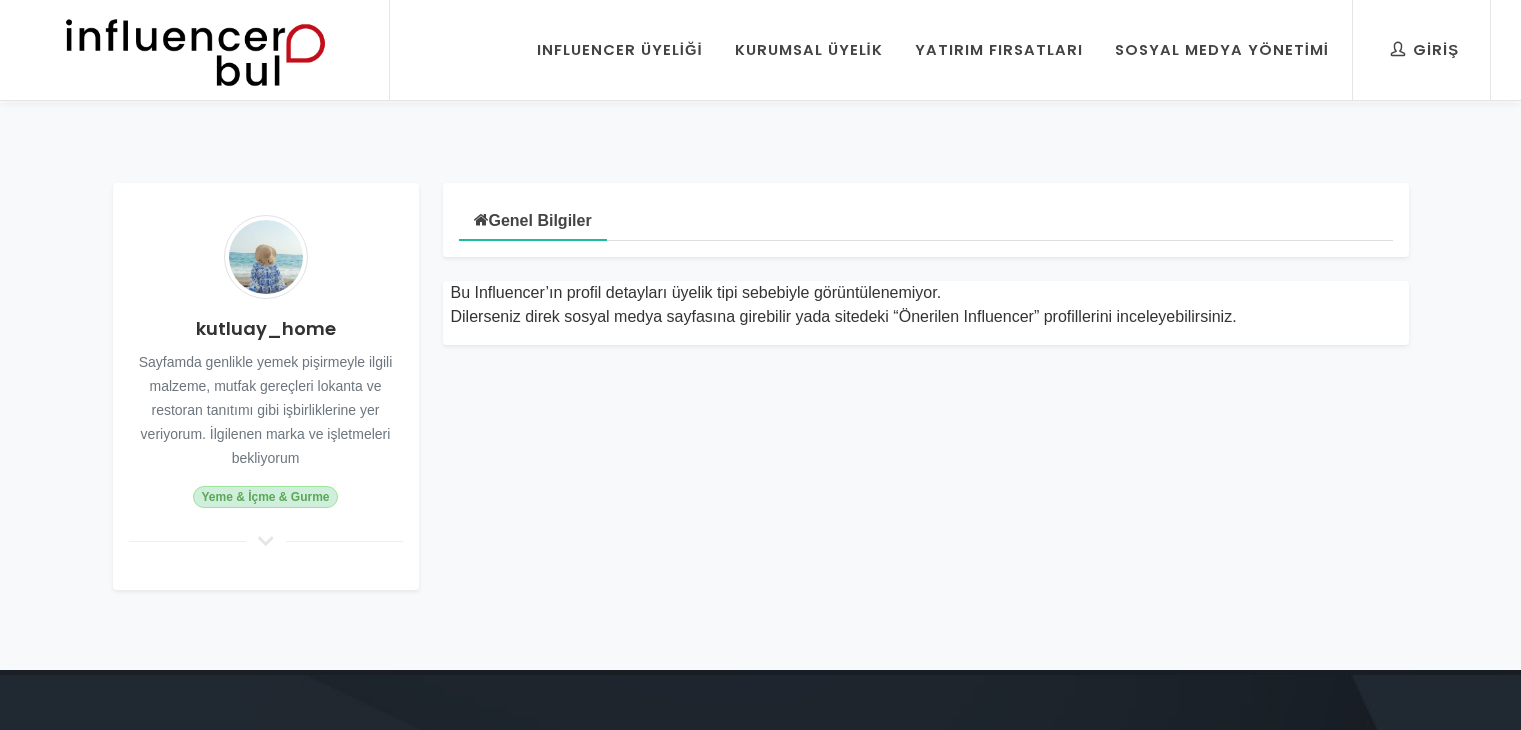 scroll, scrollTop: 70, scrollLeft: 0, axis: vertical 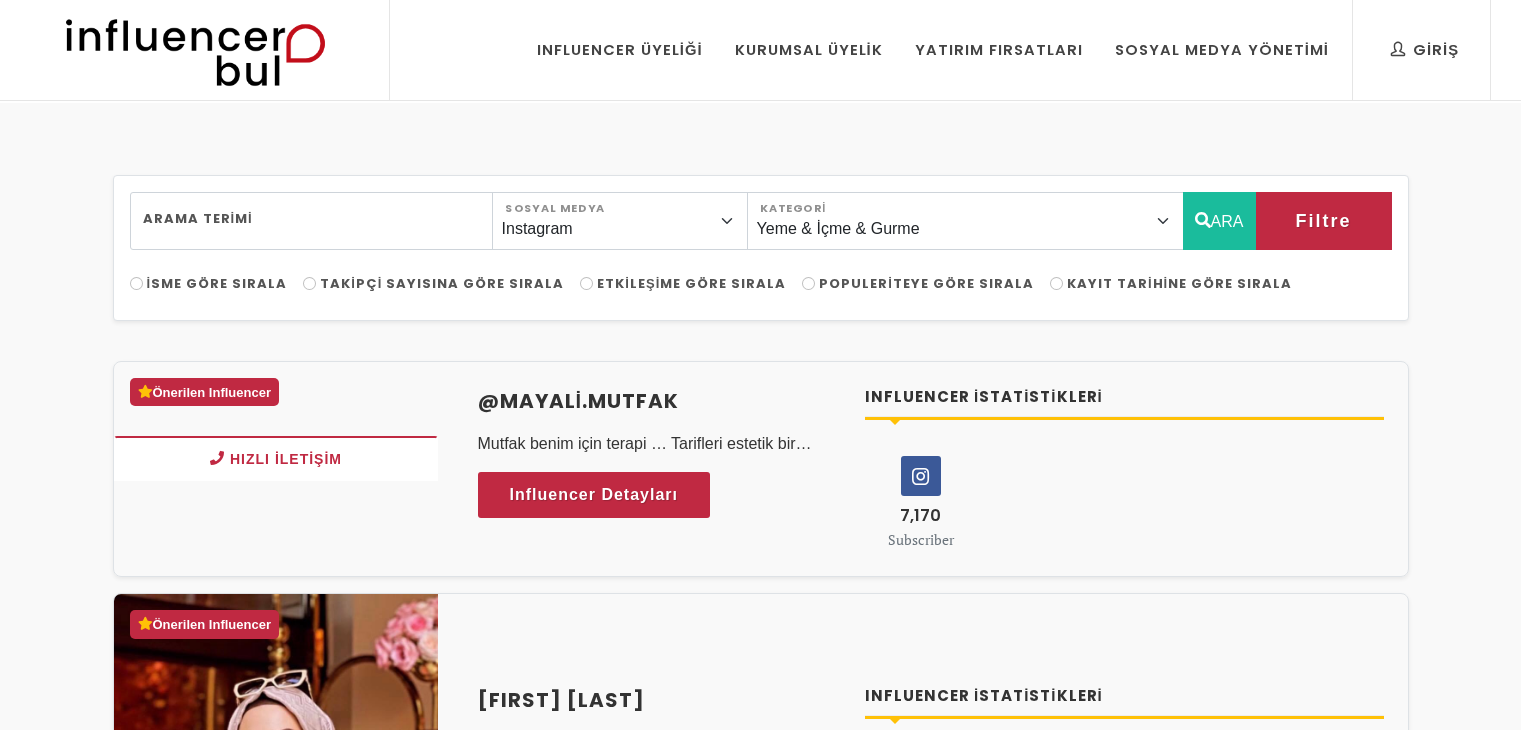 select on "43" 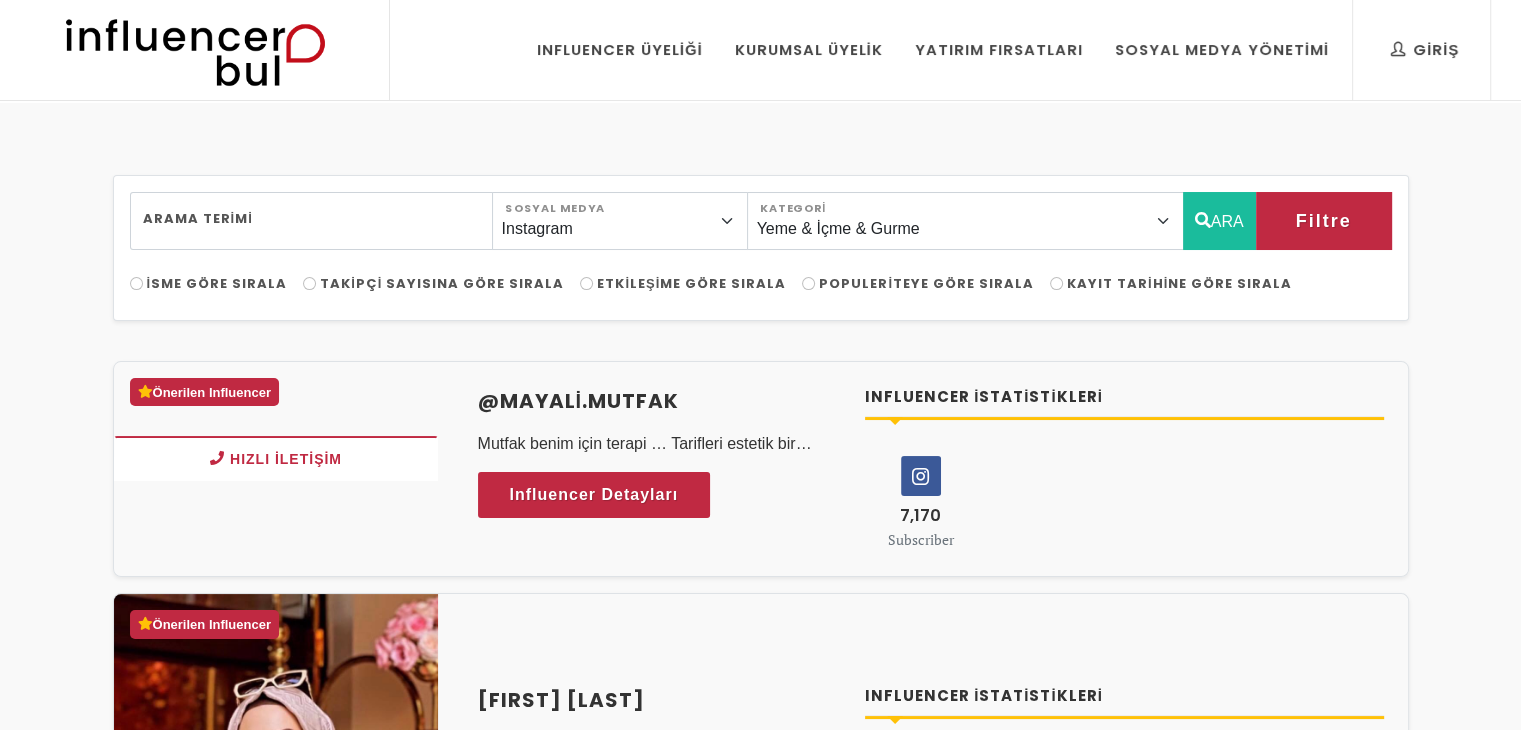 scroll, scrollTop: 0, scrollLeft: 0, axis: both 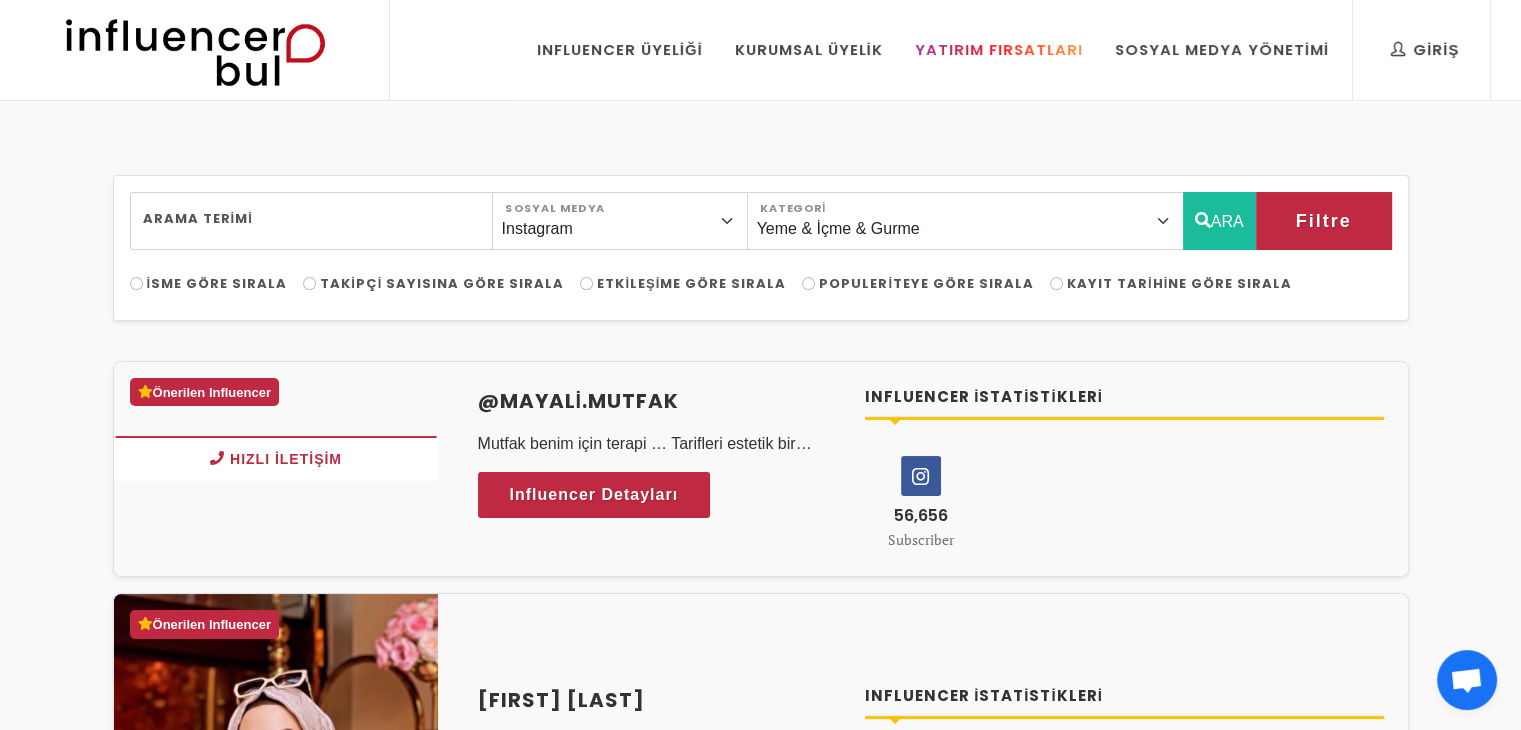click on "Yatırım Fırsatları" at bounding box center [999, 50] 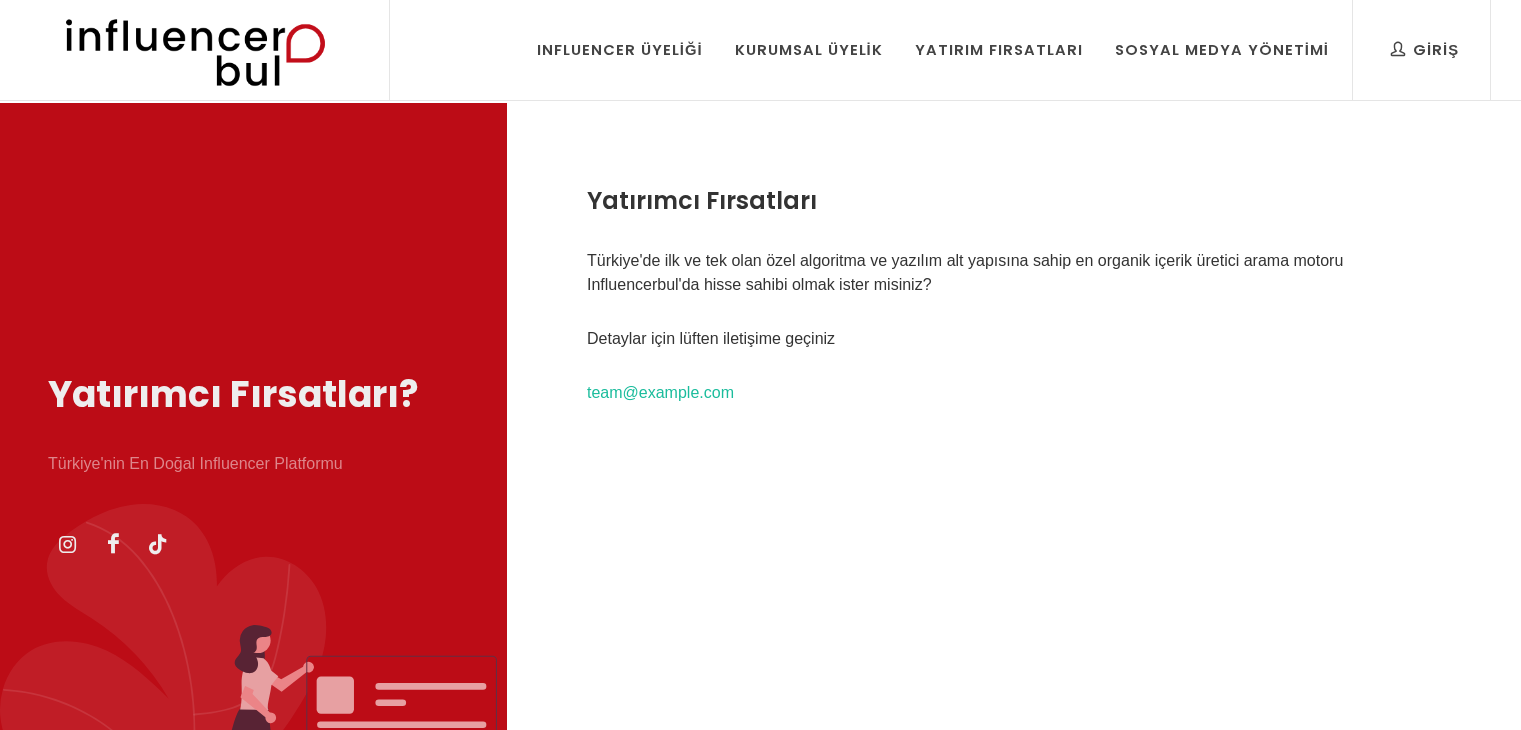 scroll, scrollTop: 0, scrollLeft: 0, axis: both 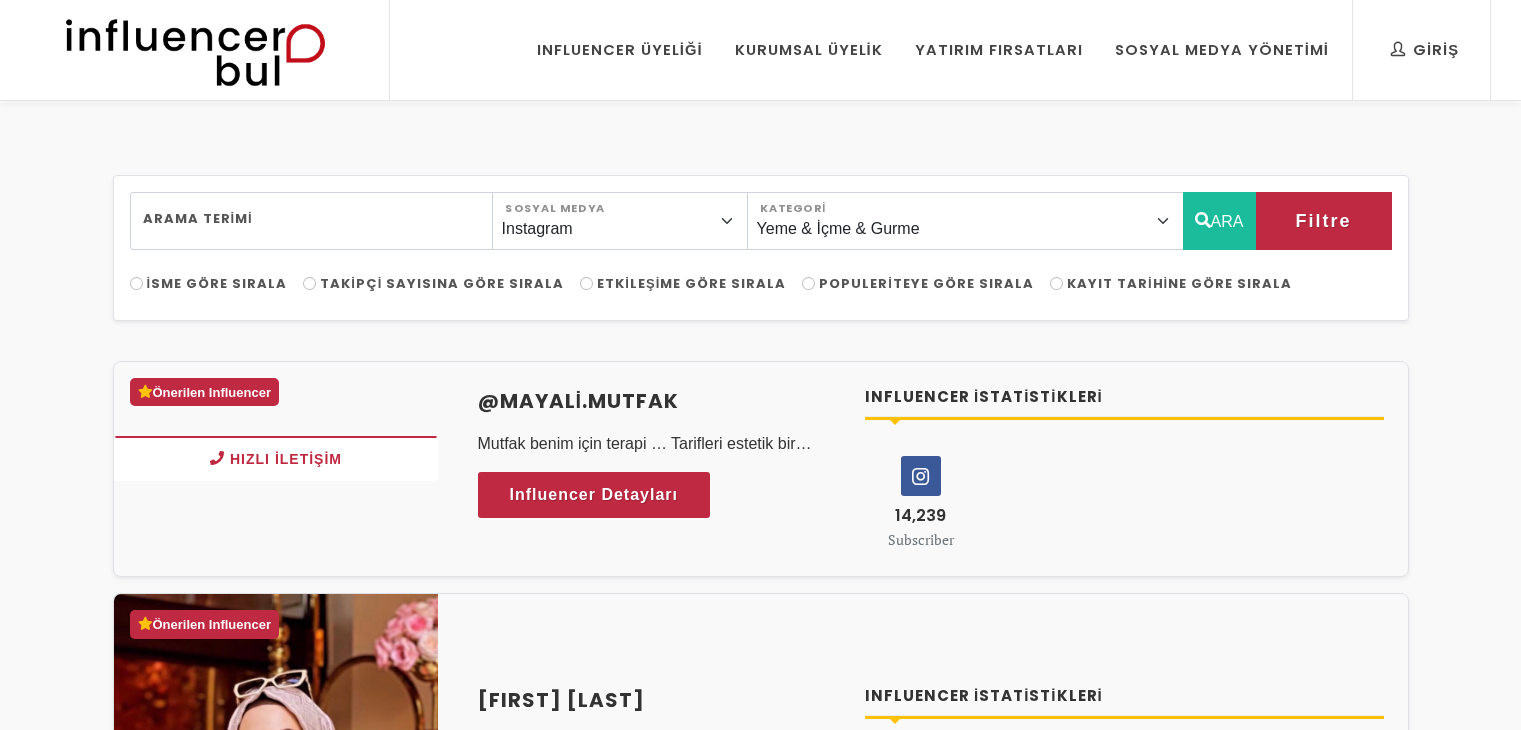 select on "43" 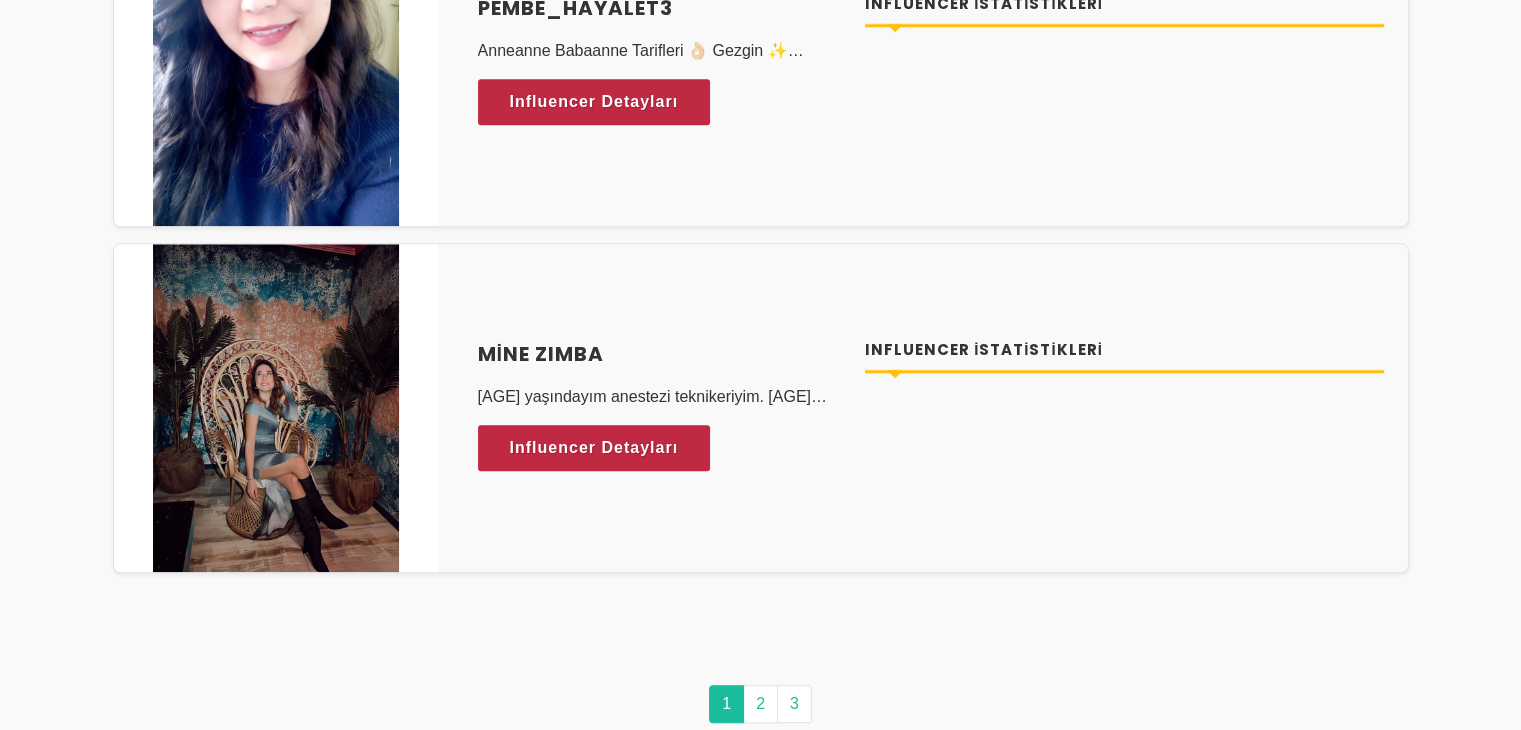 scroll, scrollTop: 0, scrollLeft: 0, axis: both 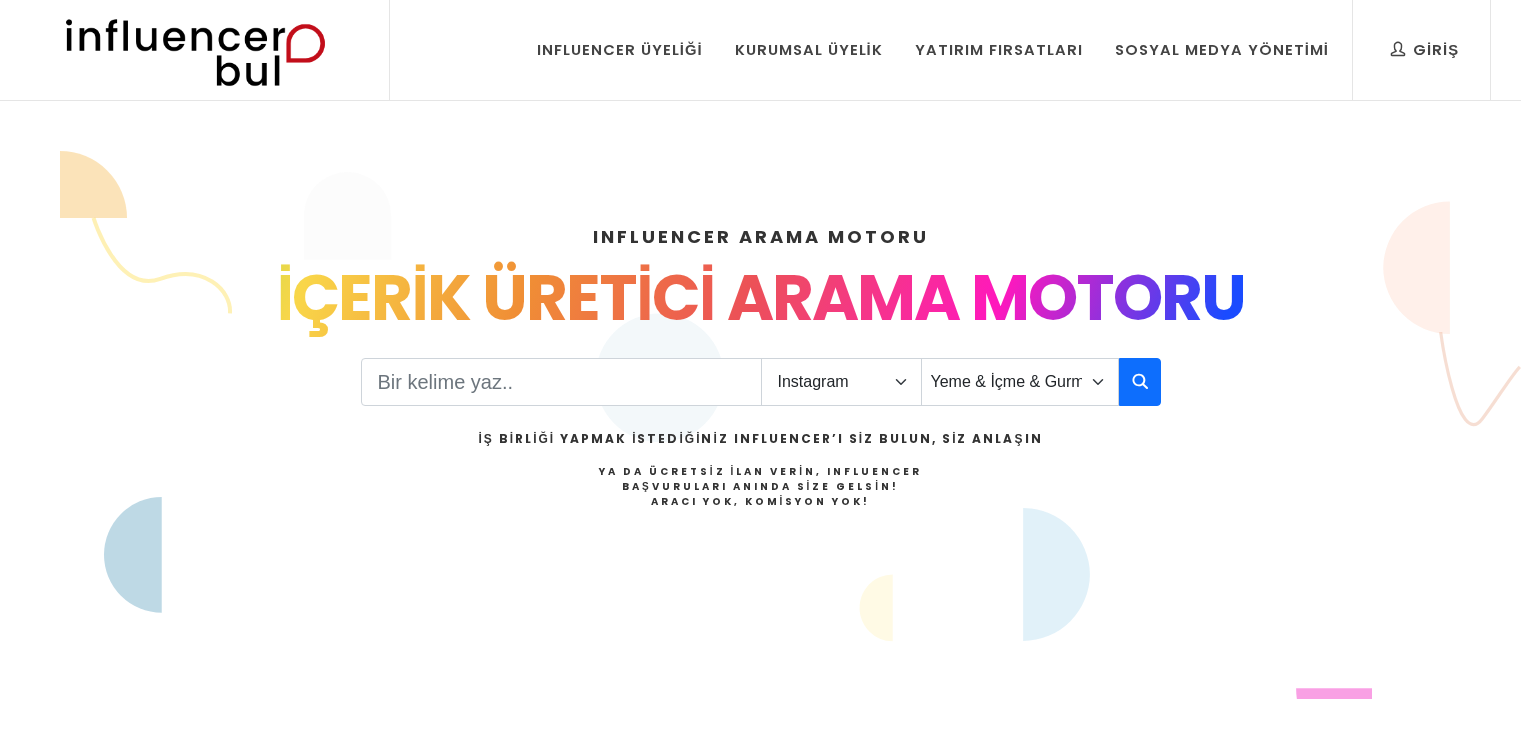 select on "1" 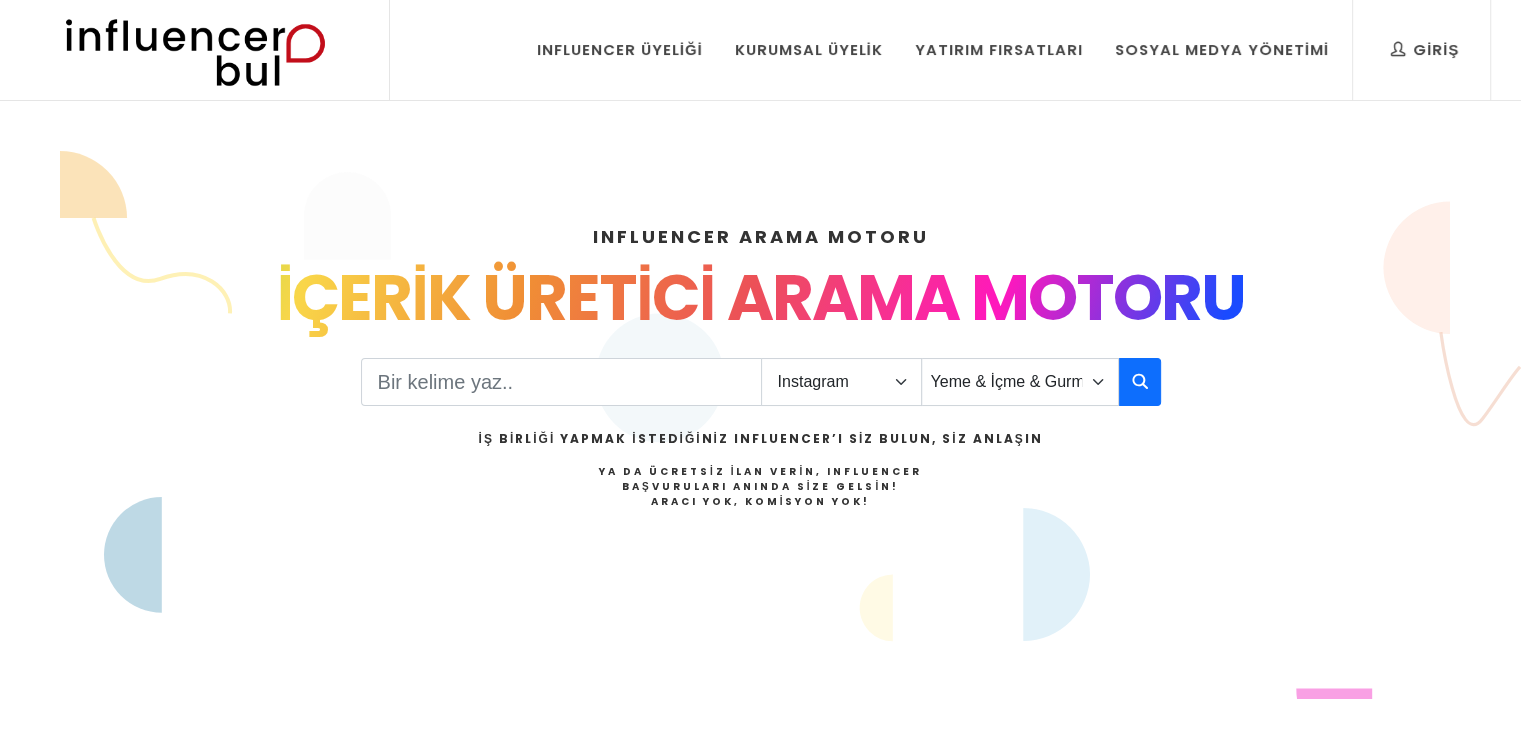 scroll, scrollTop: 0, scrollLeft: 0, axis: both 